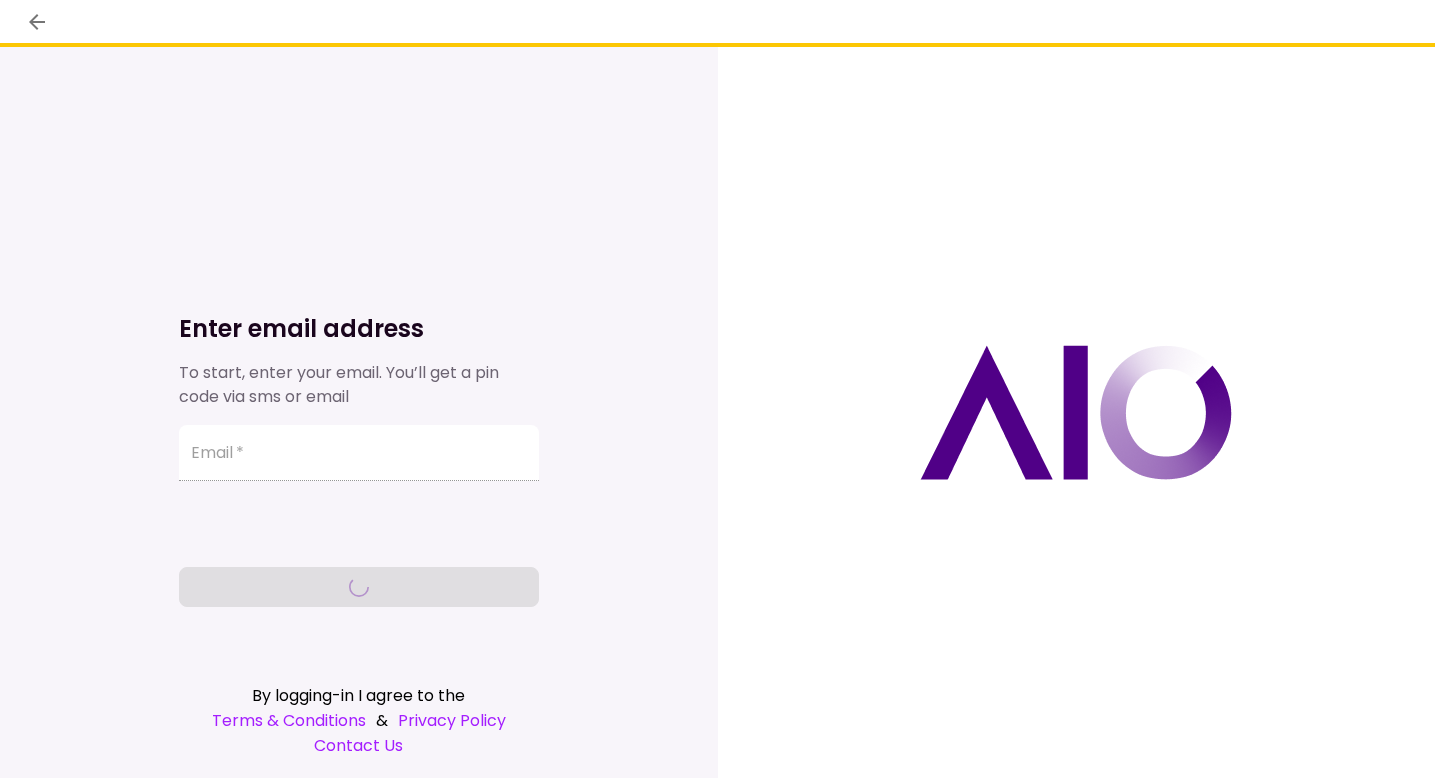 scroll, scrollTop: 0, scrollLeft: 0, axis: both 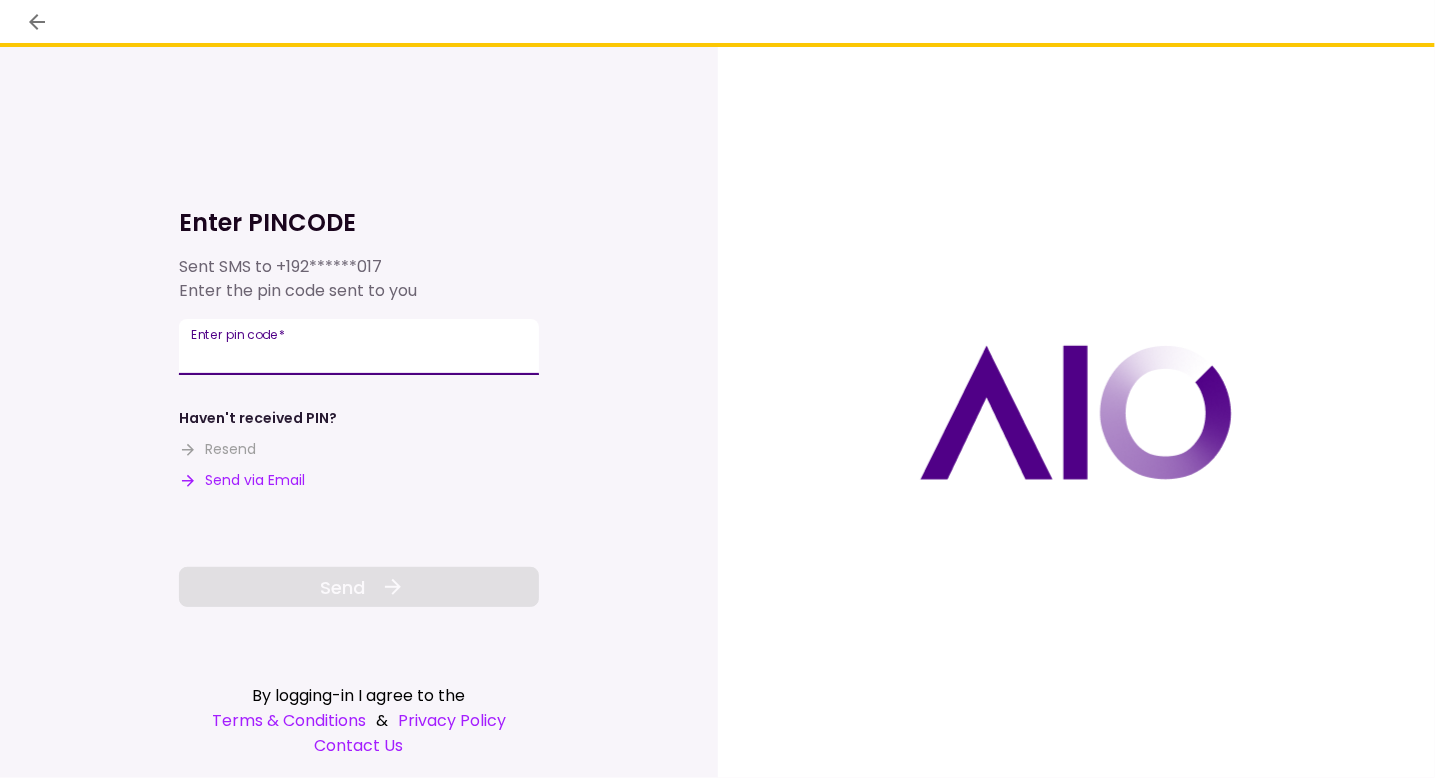 click on "Enter pin code   *" at bounding box center (359, 347) 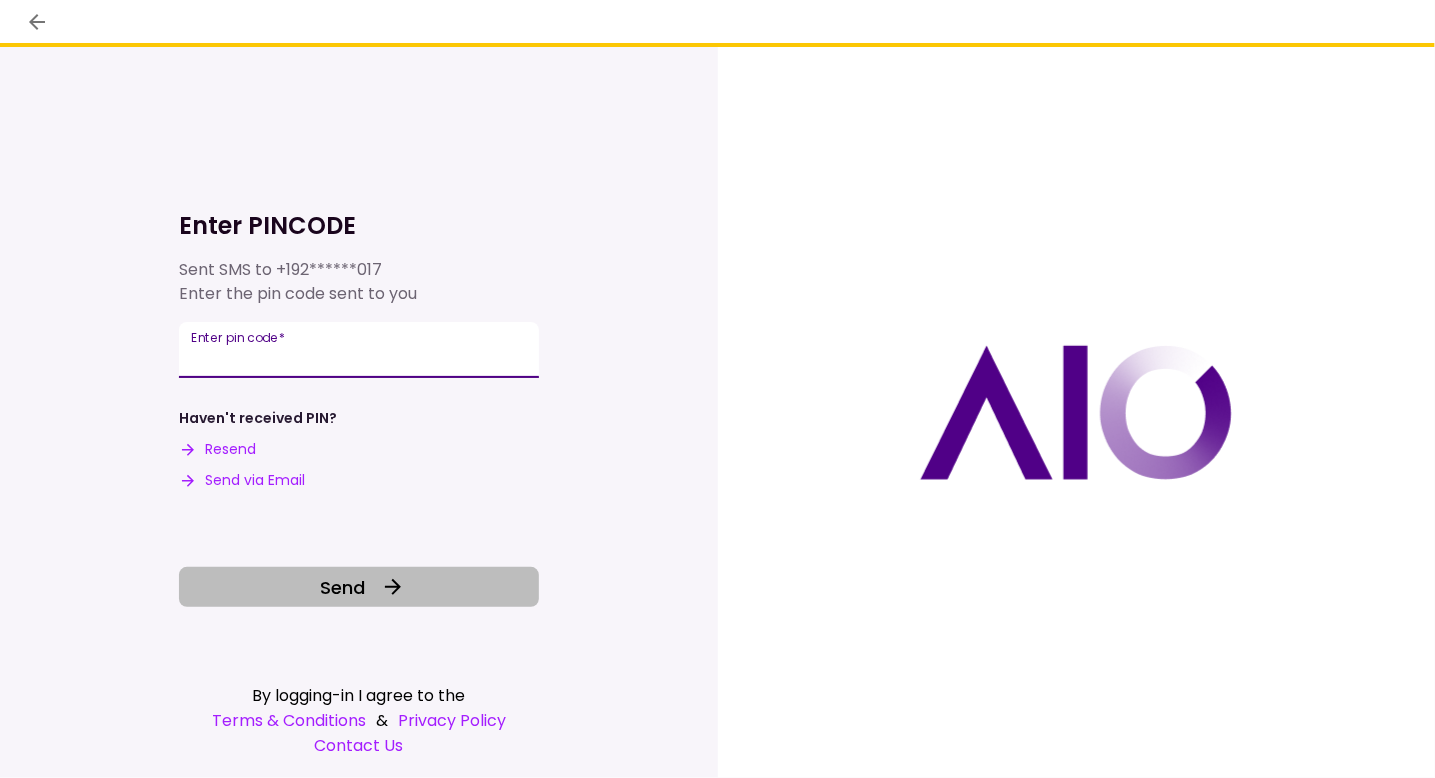type on "******" 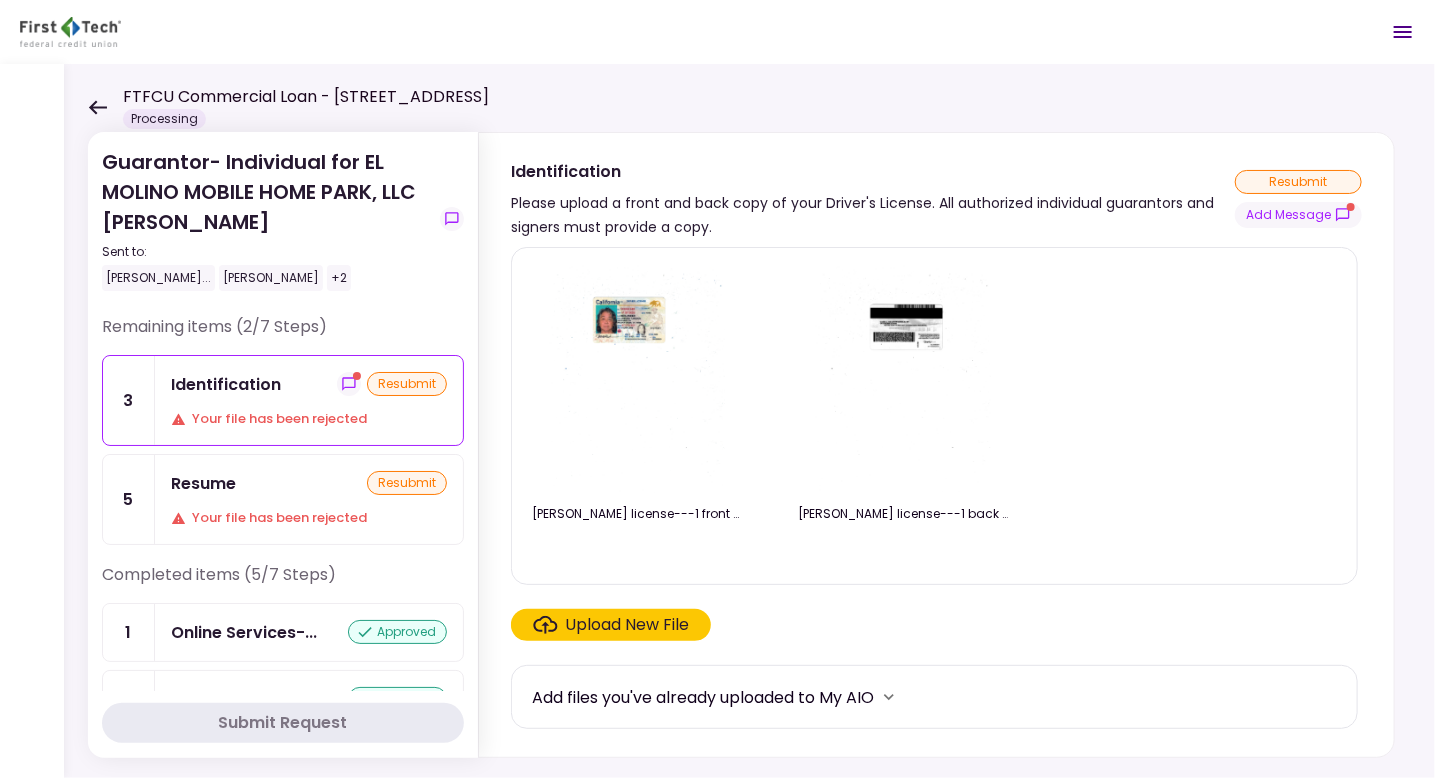 click on "Upload New File" at bounding box center [628, 625] 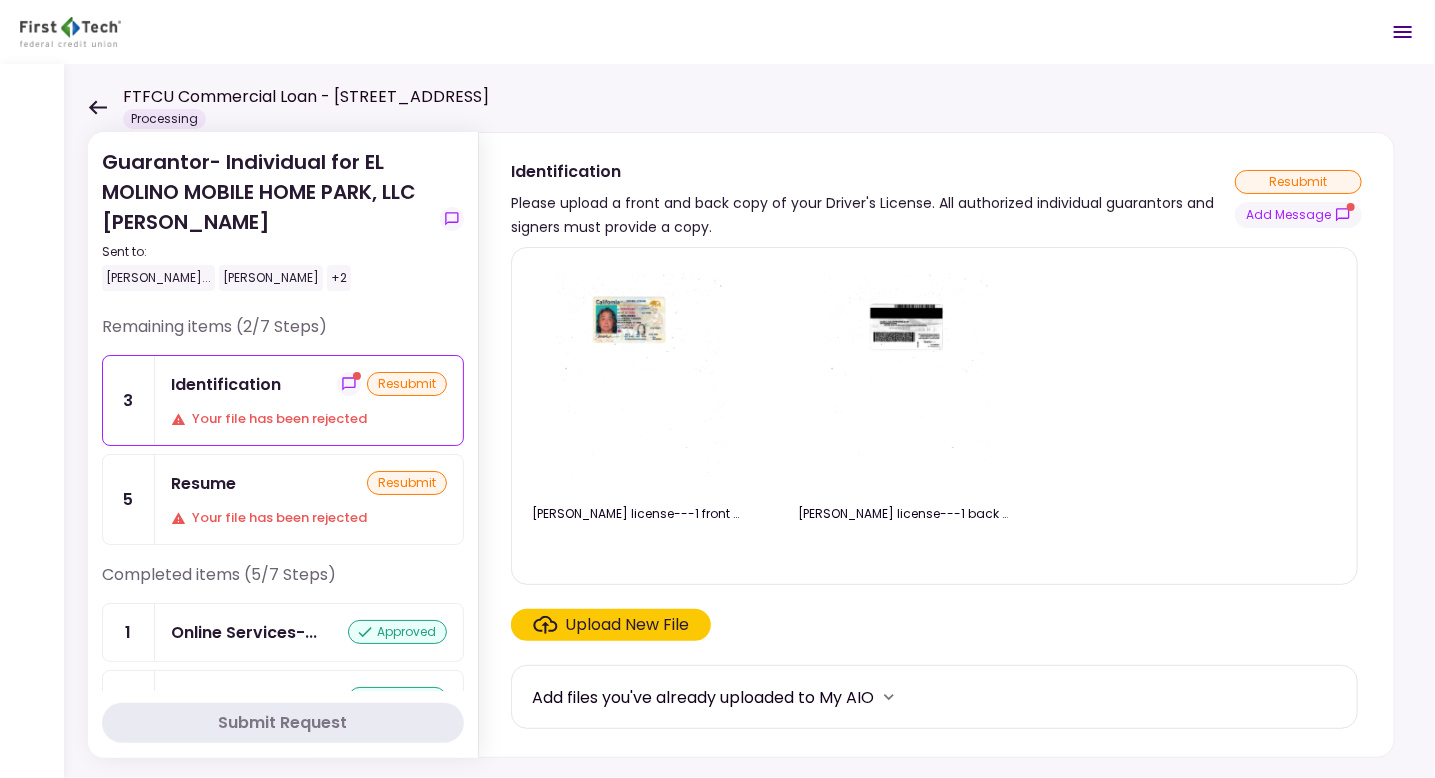 click on "Upload New File" at bounding box center [628, 625] 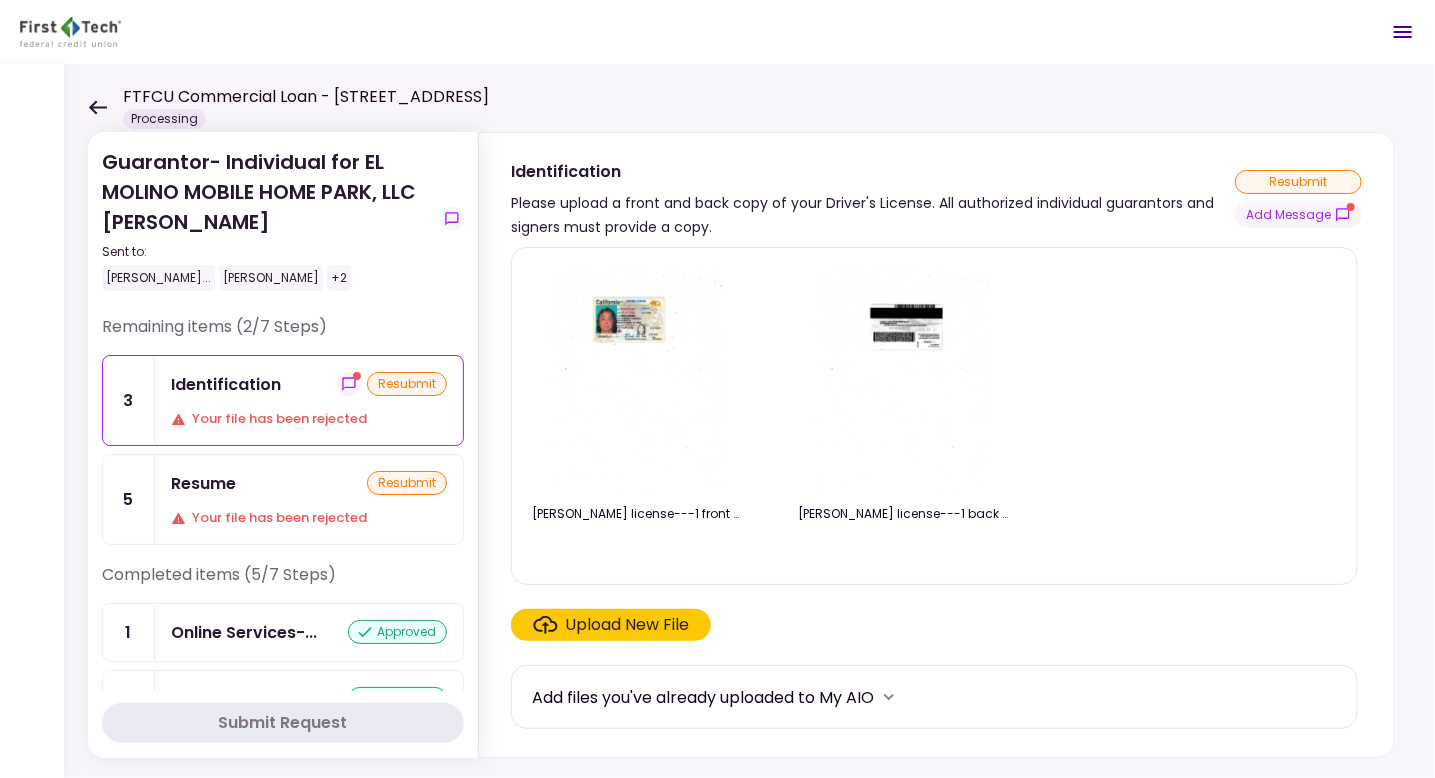 click on "resubmit" at bounding box center [407, 384] 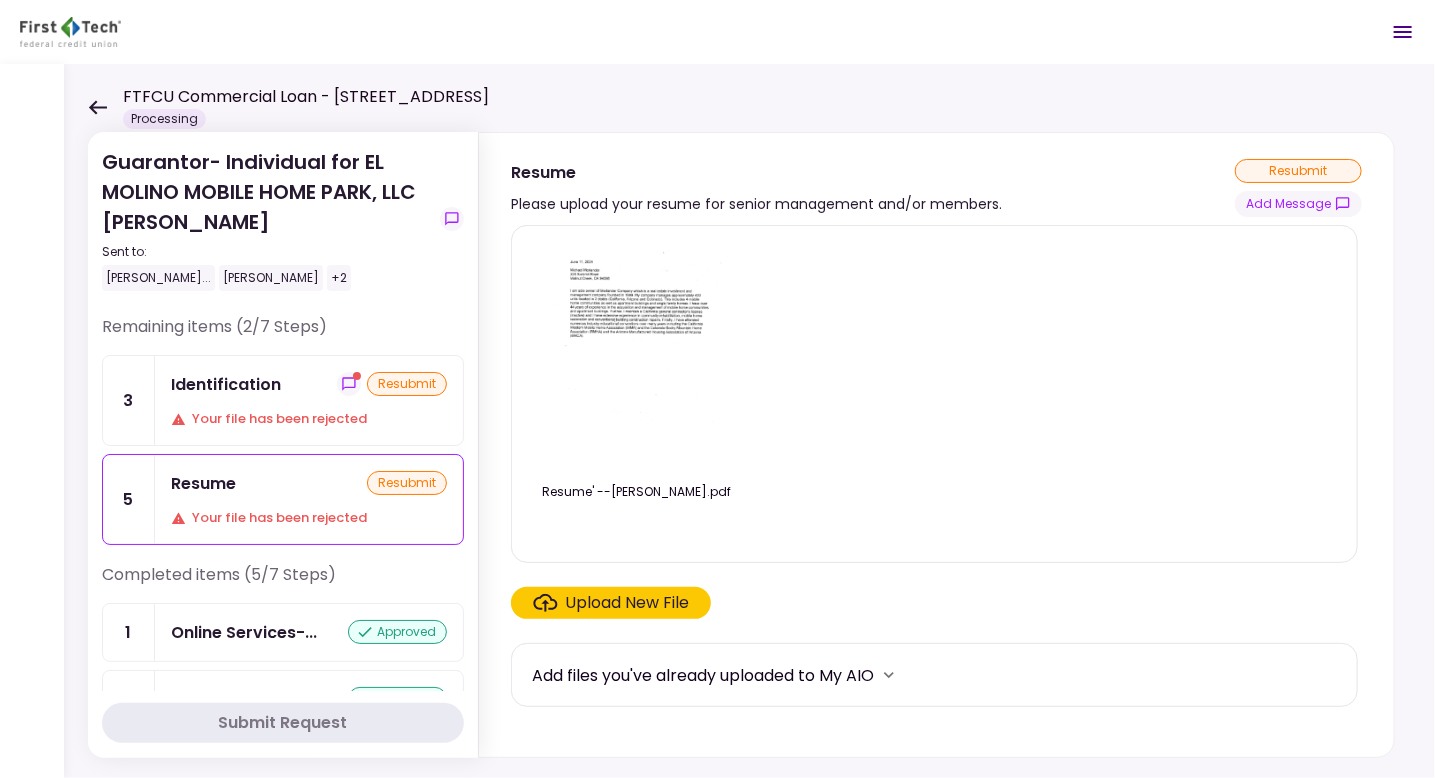 click on "Upload New File" at bounding box center [628, 603] 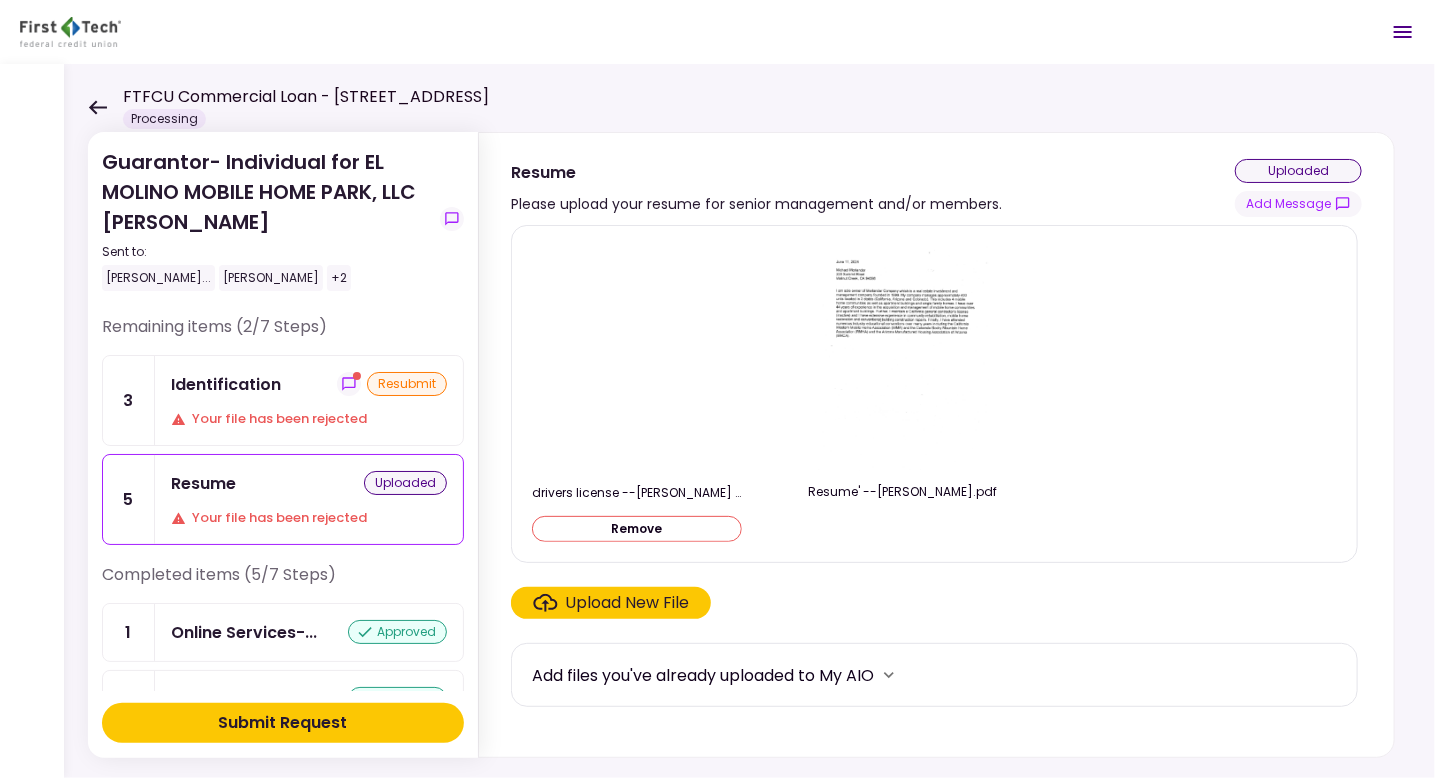 click on "Submit Request" at bounding box center [283, 723] 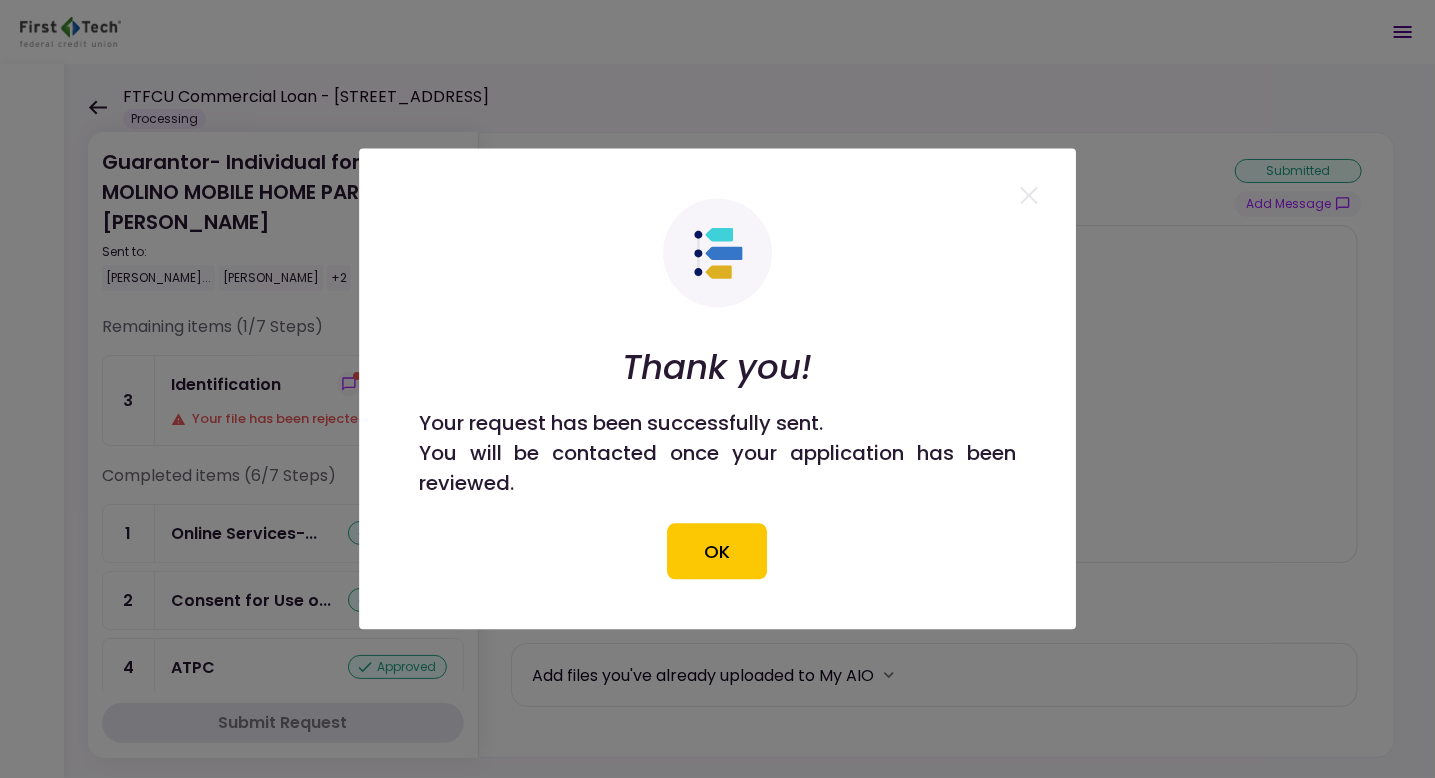 click on "OK" at bounding box center (718, 552) 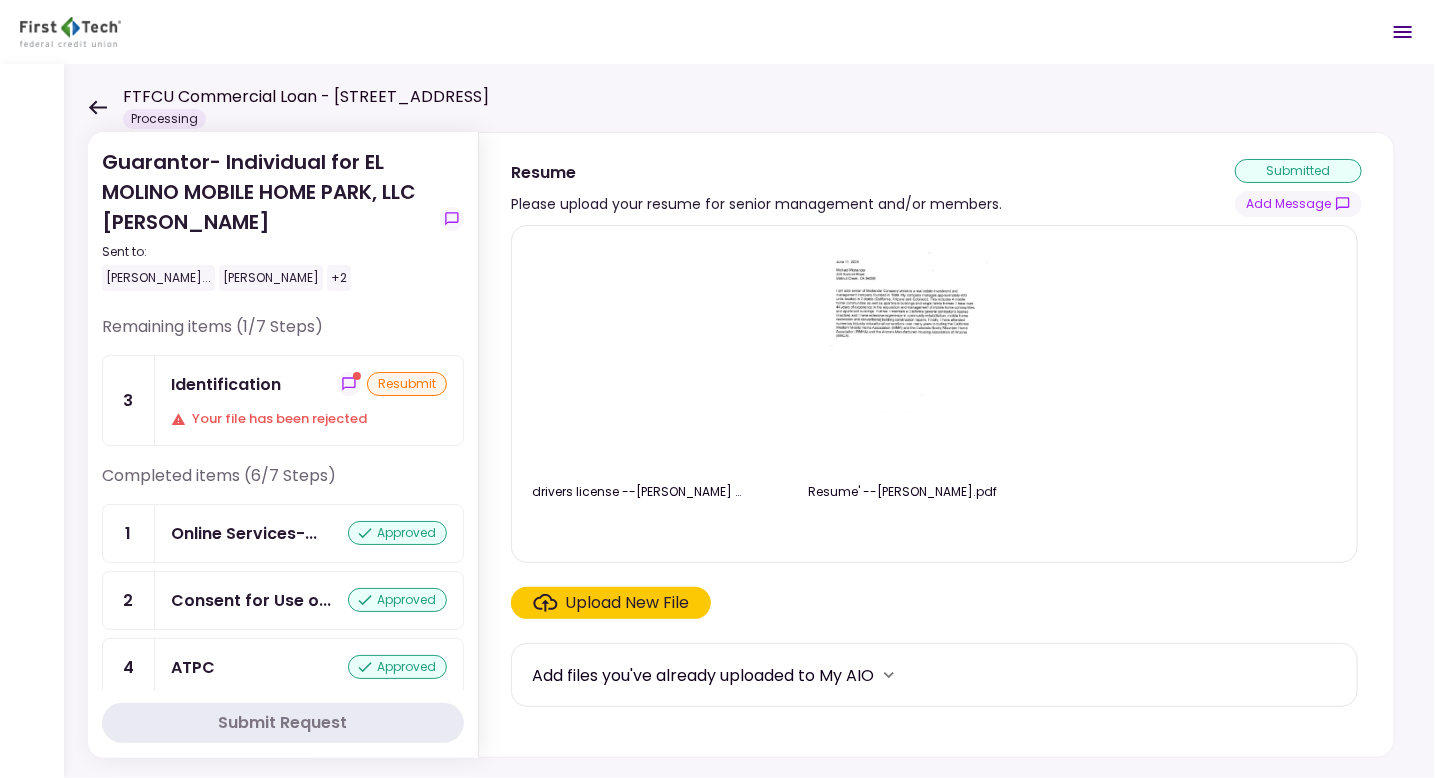 click on "resubmit" at bounding box center (407, 384) 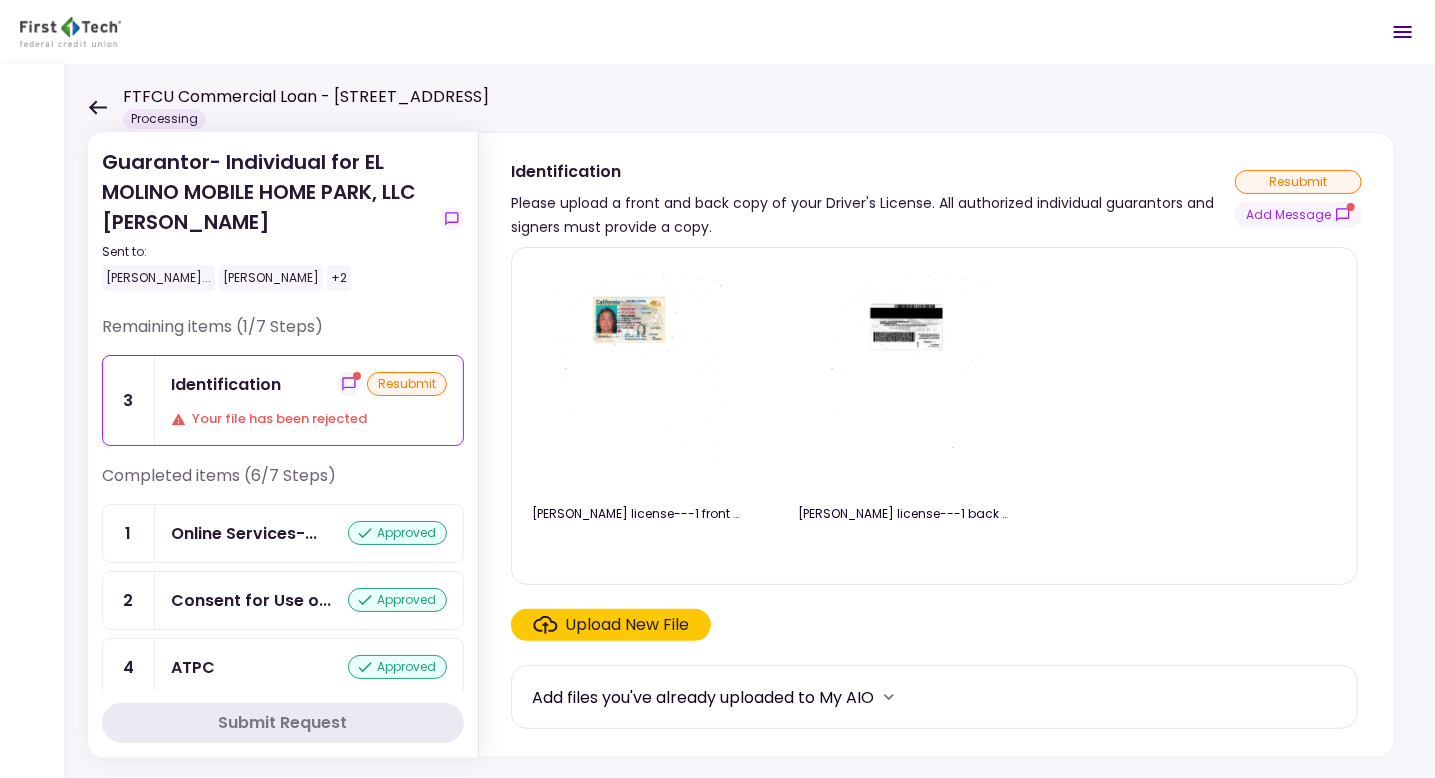 click on "Upload New File" at bounding box center [628, 625] 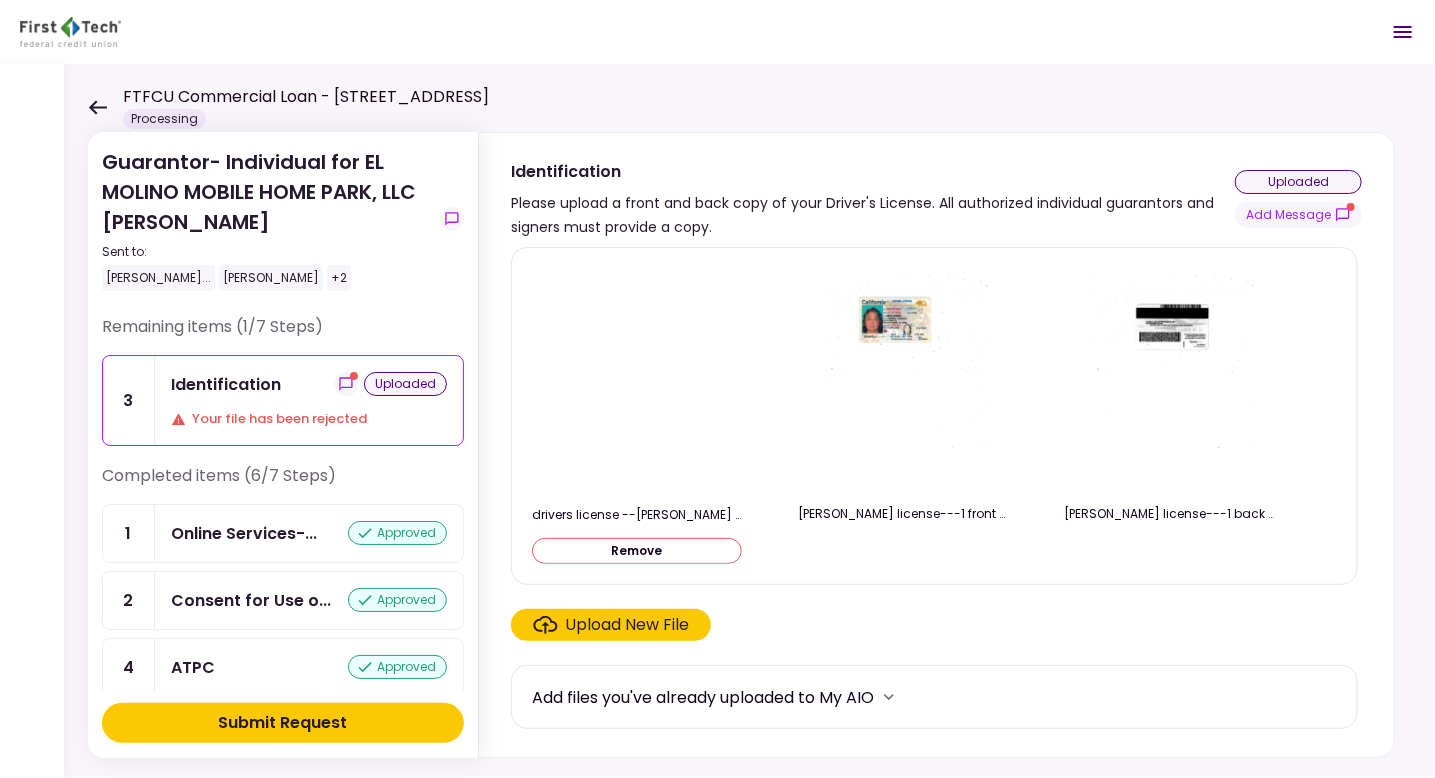 click on "Submit Request" at bounding box center (283, 723) 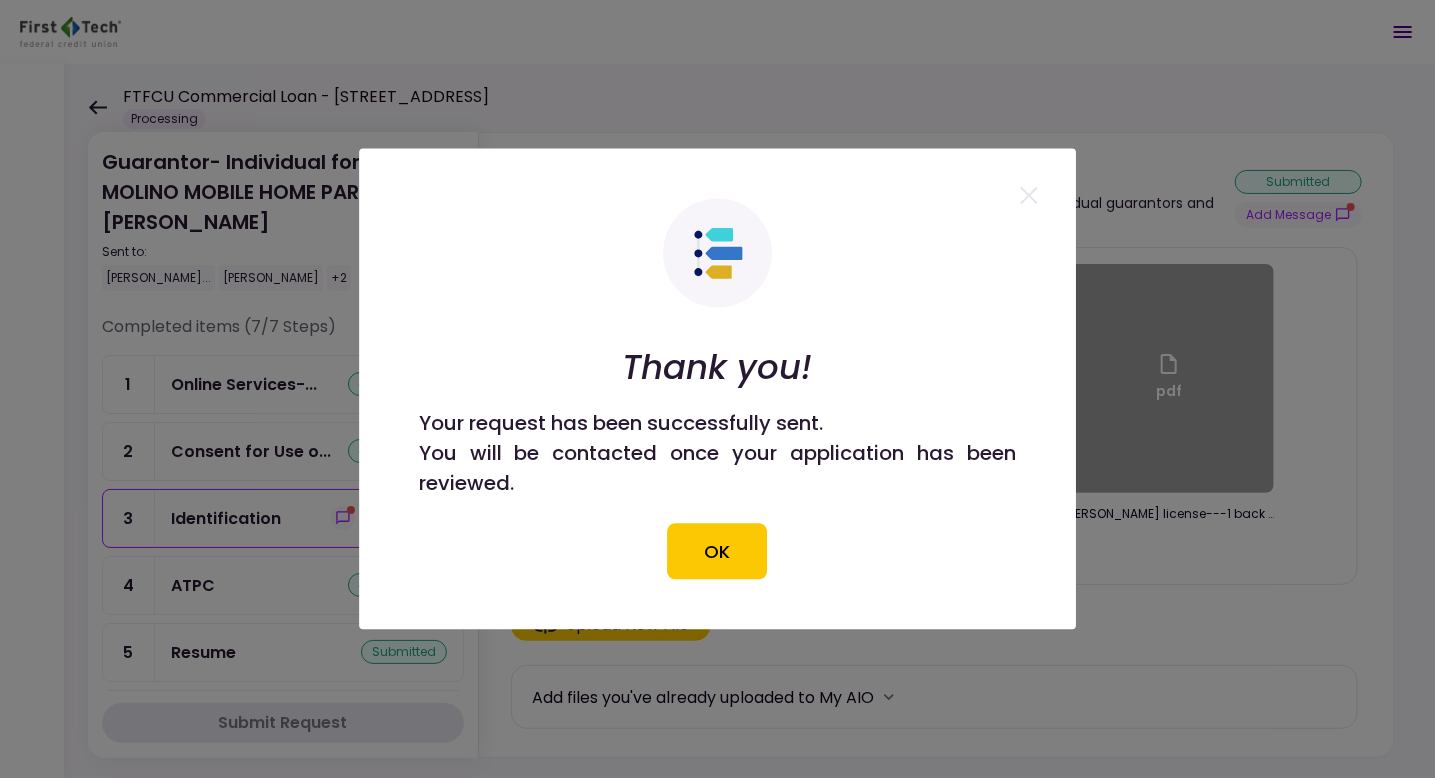 click on "OK" at bounding box center (718, 552) 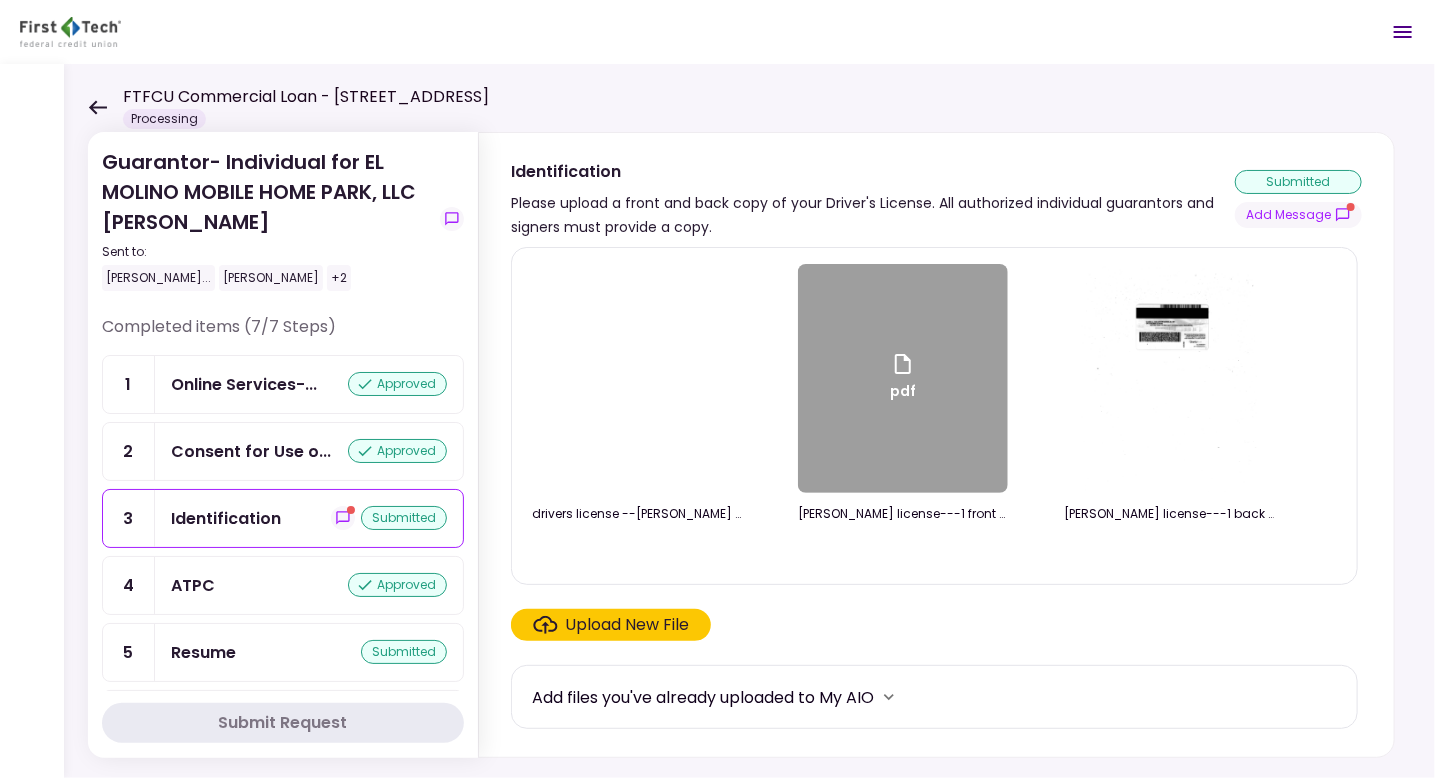 click at bounding box center (637, 550) 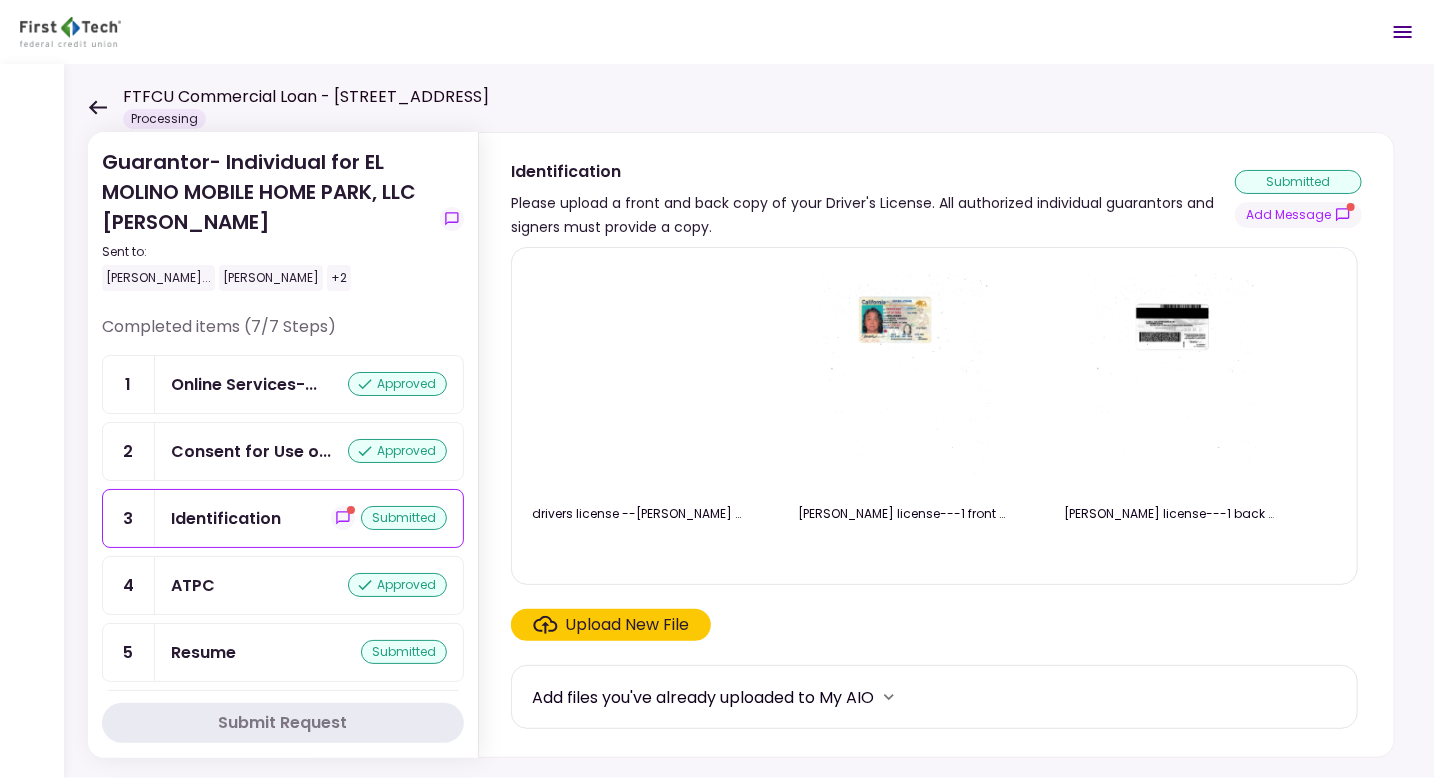 click on "submitted" at bounding box center [404, 652] 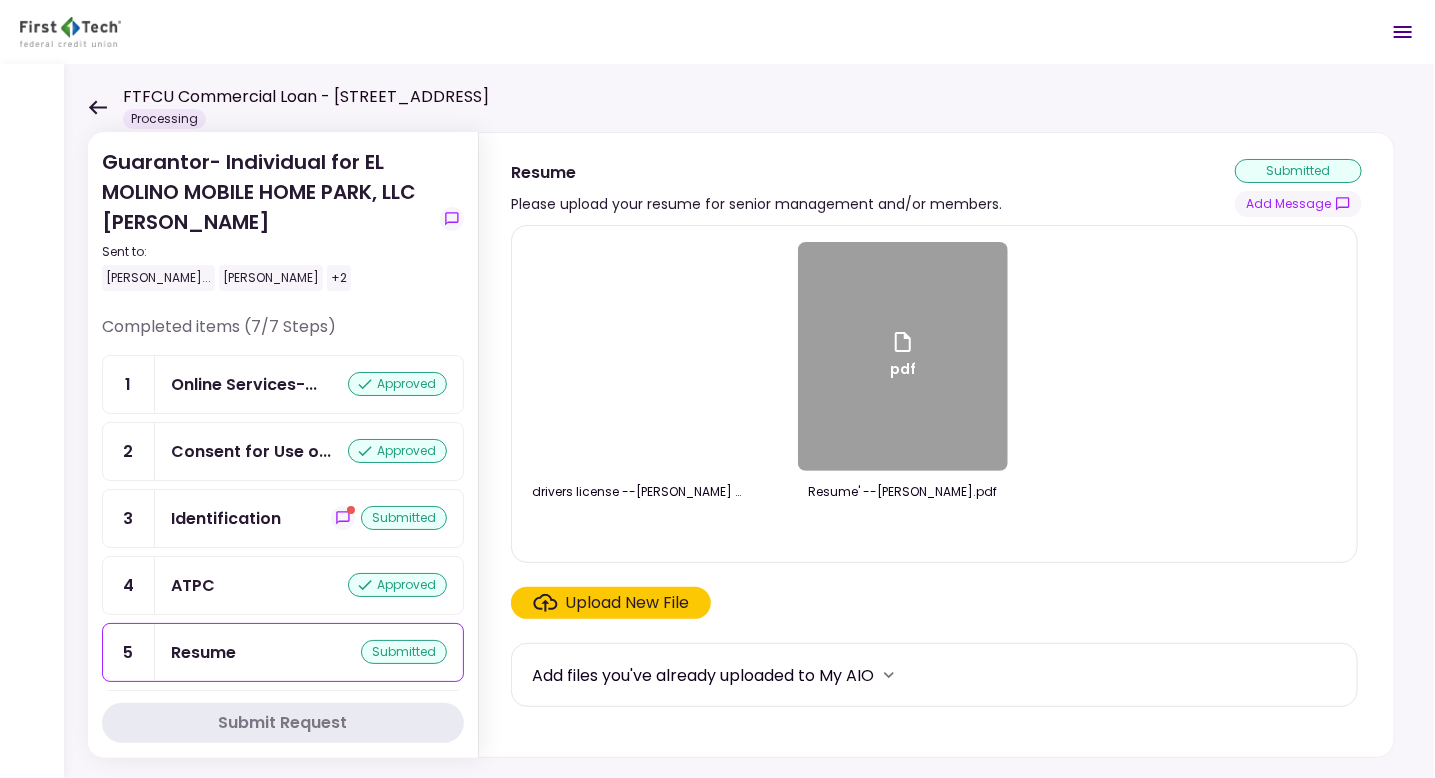 click on "Upload New File" at bounding box center (628, 603) 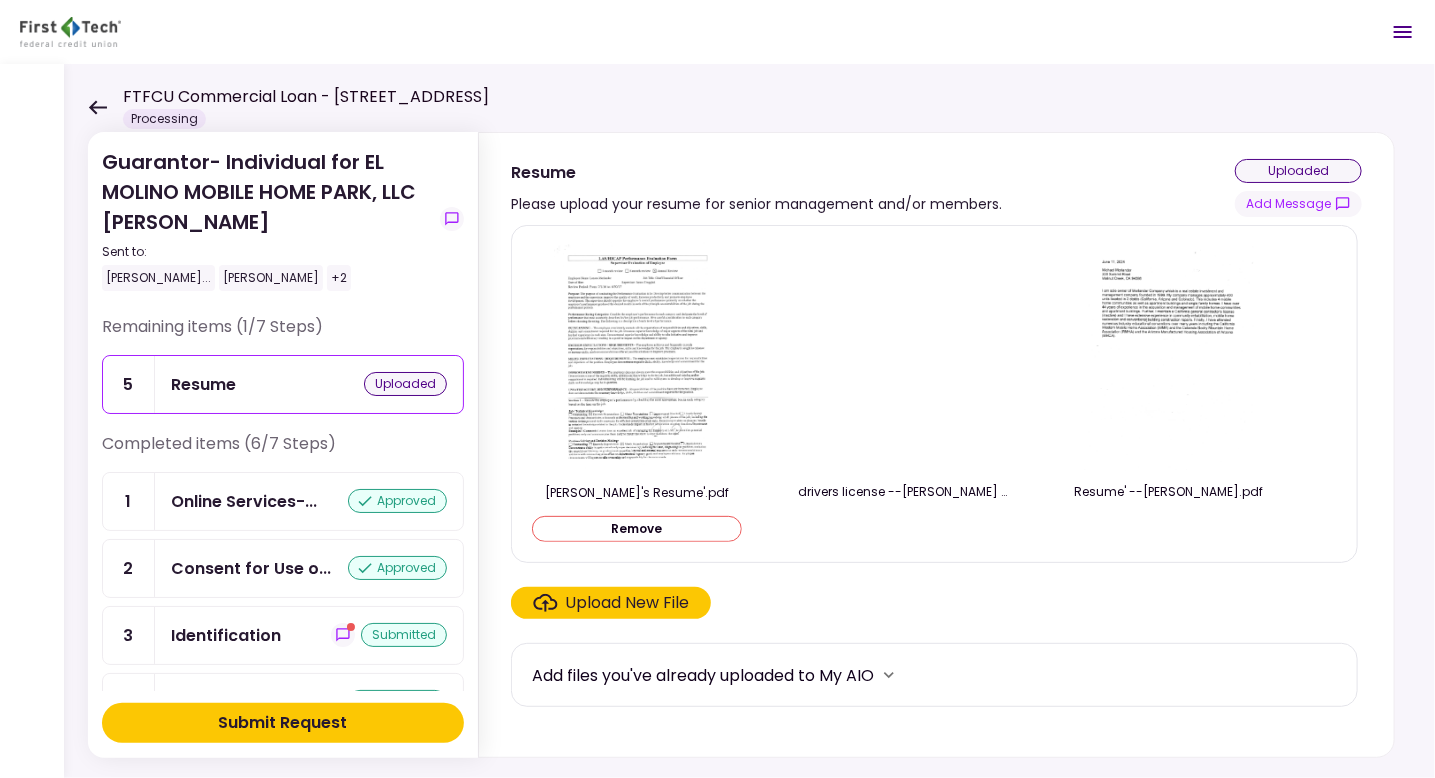 click on "Submit Request" at bounding box center (283, 723) 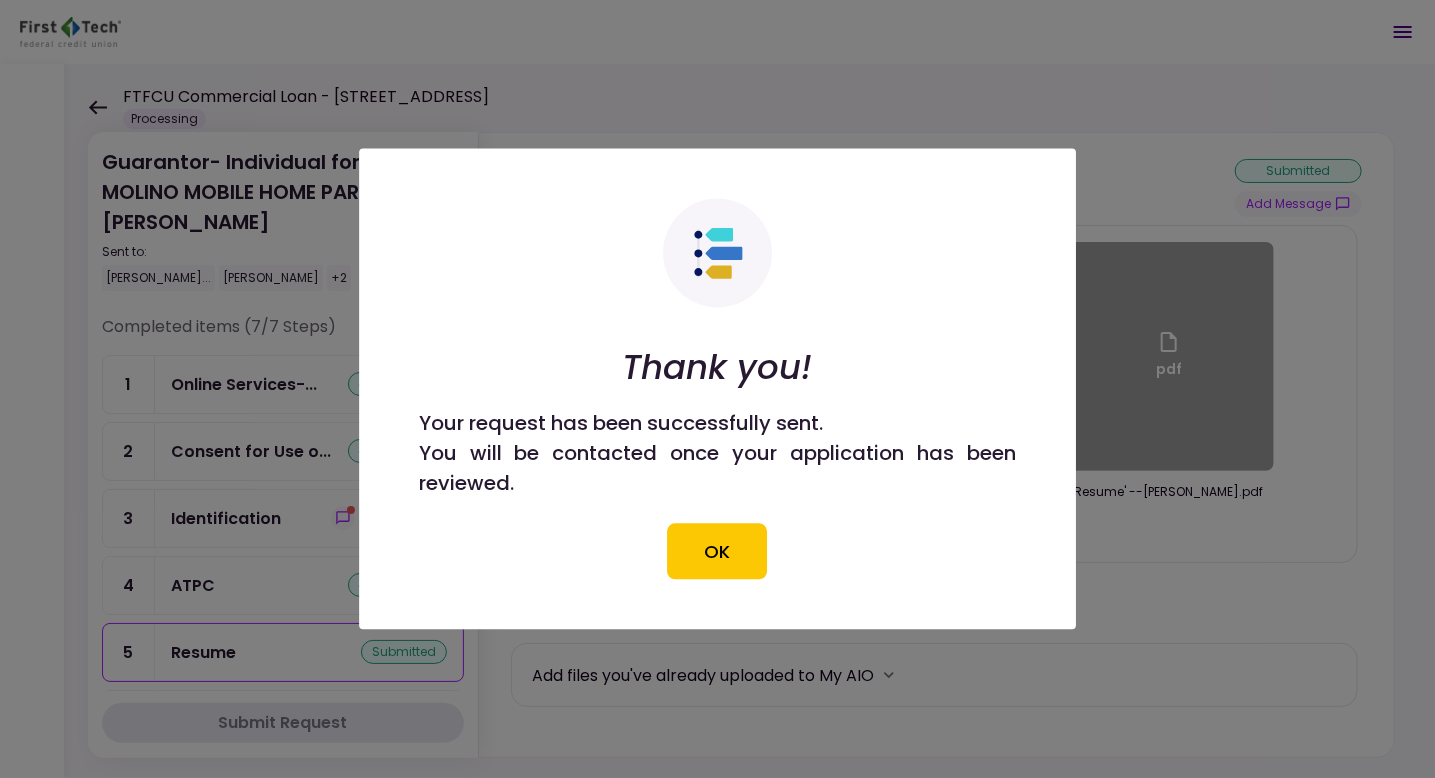 click on "OK" at bounding box center (718, 552) 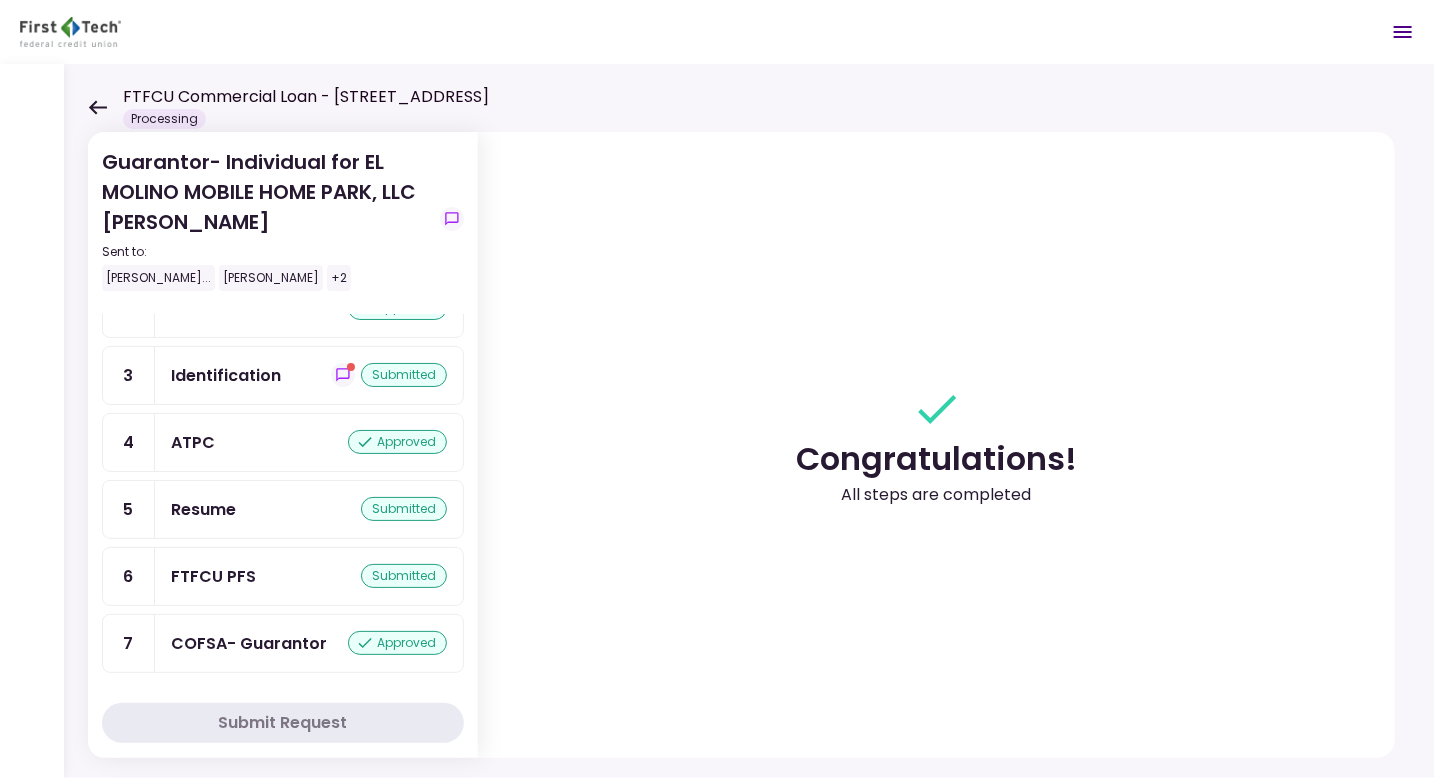 scroll, scrollTop: 9, scrollLeft: 0, axis: vertical 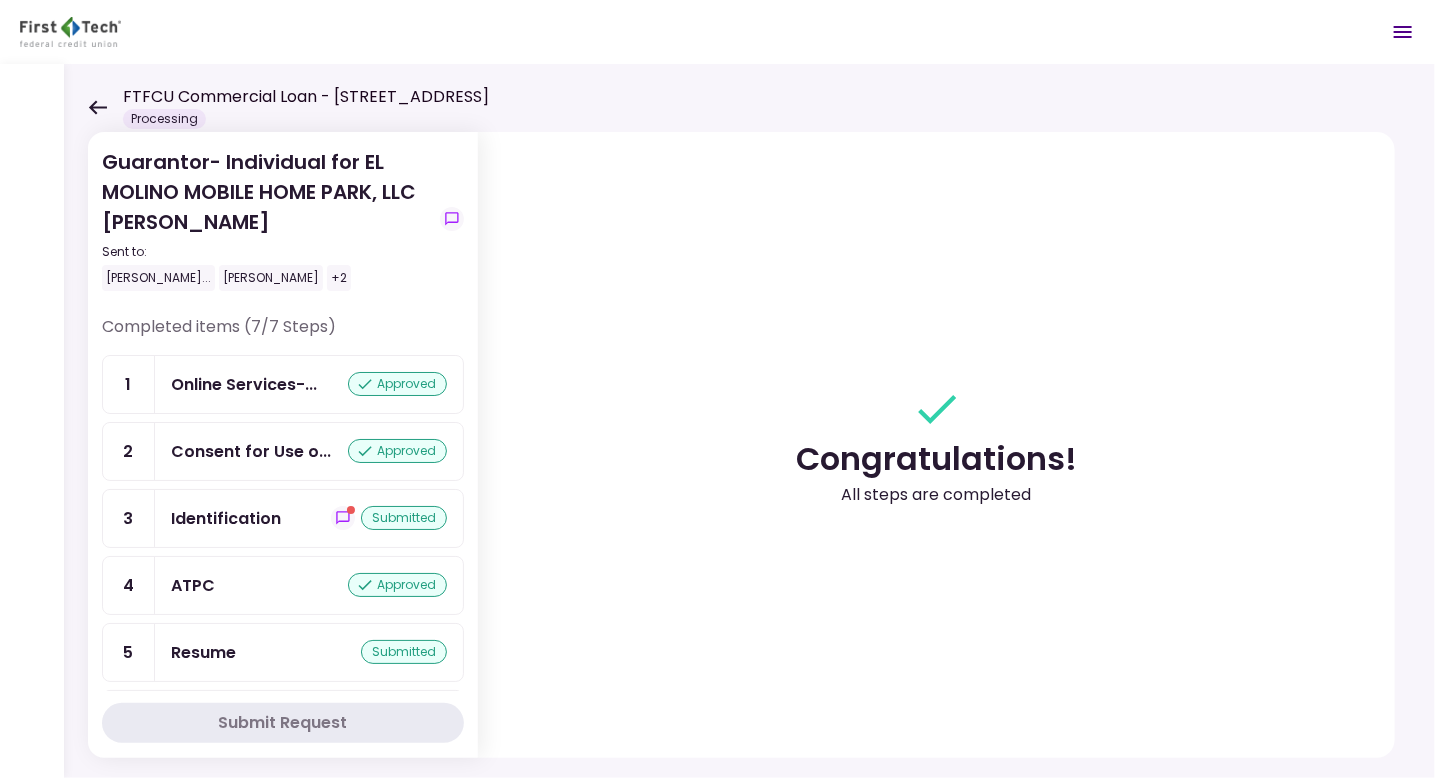 click 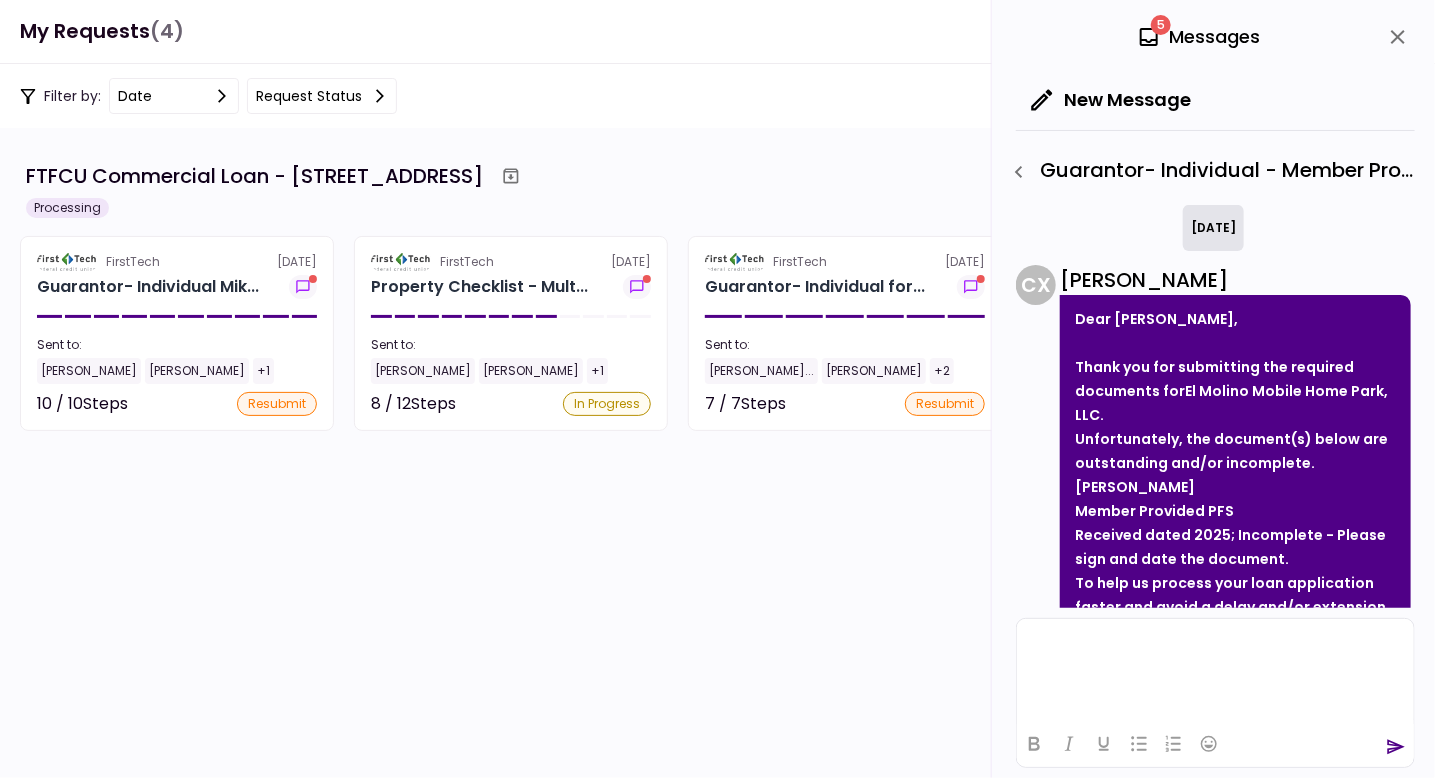 scroll, scrollTop: 342, scrollLeft: 0, axis: vertical 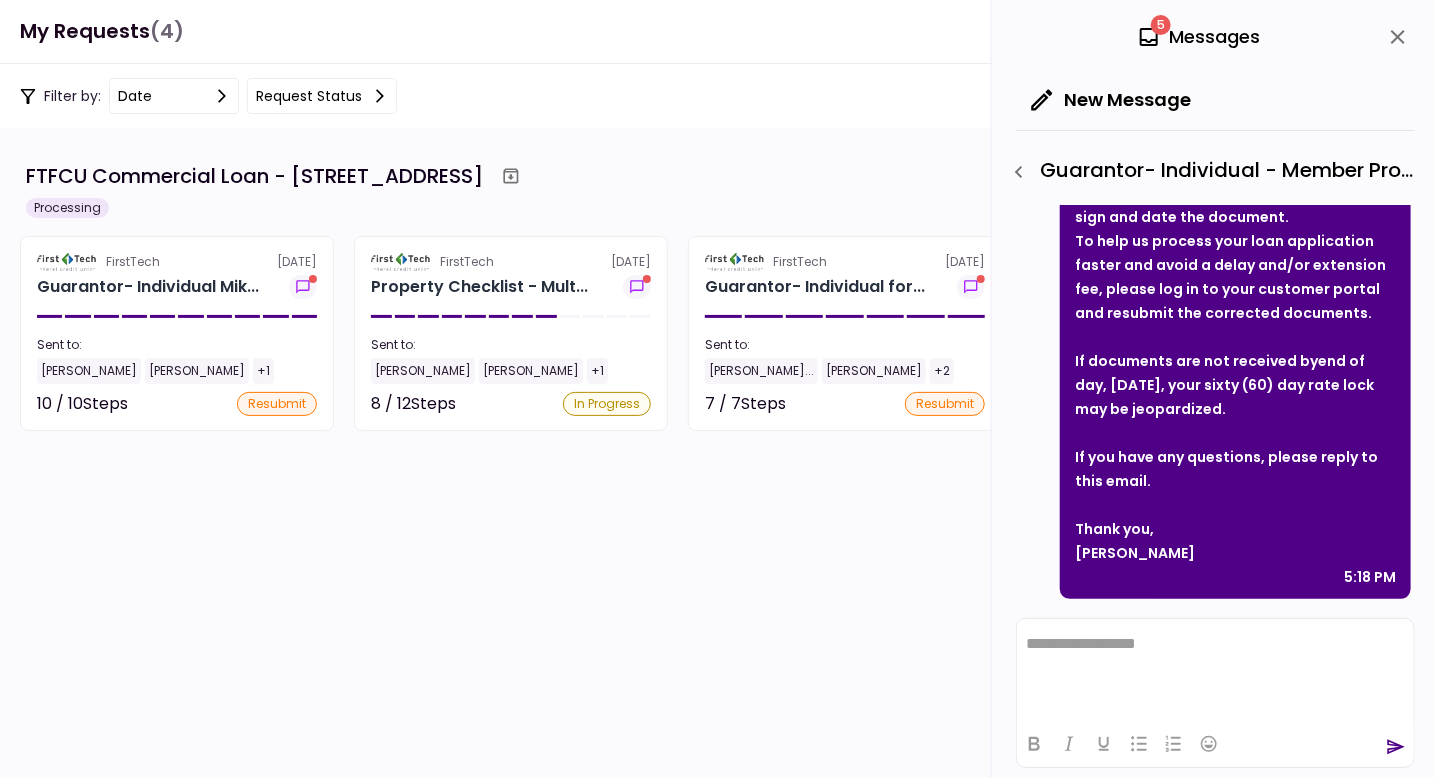 click on "FTFCU Commercial Loan - [STREET_ADDRESS] Processing FirstTech [DATE] Guarantor- Individual Mik... Sent to: [PERSON_NAME] [PERSON_NAME] +1 10 / 10  Steps resubmit 10   required steps Online Services- Consent for Use of Electronic Signatures and Electronic Disclosures Agreement 1 File Consent for Use of Electronic Signatures and Electronic Disclosures Agreement 1 File CRE Owned Worksheet 1 File FTFCU PFS 1 File Member Provided PFS 2 Files Tax Return - Guarantor 14 Files IRS Form 4506-T Guarantor 1 File Personal Debt Schedule 1 File COFSA- Guarantor 1 File Liquidity Statements - Guarantor 1 File FirstTech [DATE] Property Checklist - Mult... Sent to: [PERSON_NAME] [PERSON_NAME] +1 8 / 12  Steps In Progress 12   required steps Organization Documents for Borrowing Entity 1 File EIN Letter 1 File Business Debt Schedule 1 File COFSA- Borrower 1 File Property Operating Statements 3 Files Current Rent Roll 2 Files Copy(s) of Lease(s) and Amendment(s) No Files Property Survey No Files No Files No Files +2" at bounding box center (717, 453) 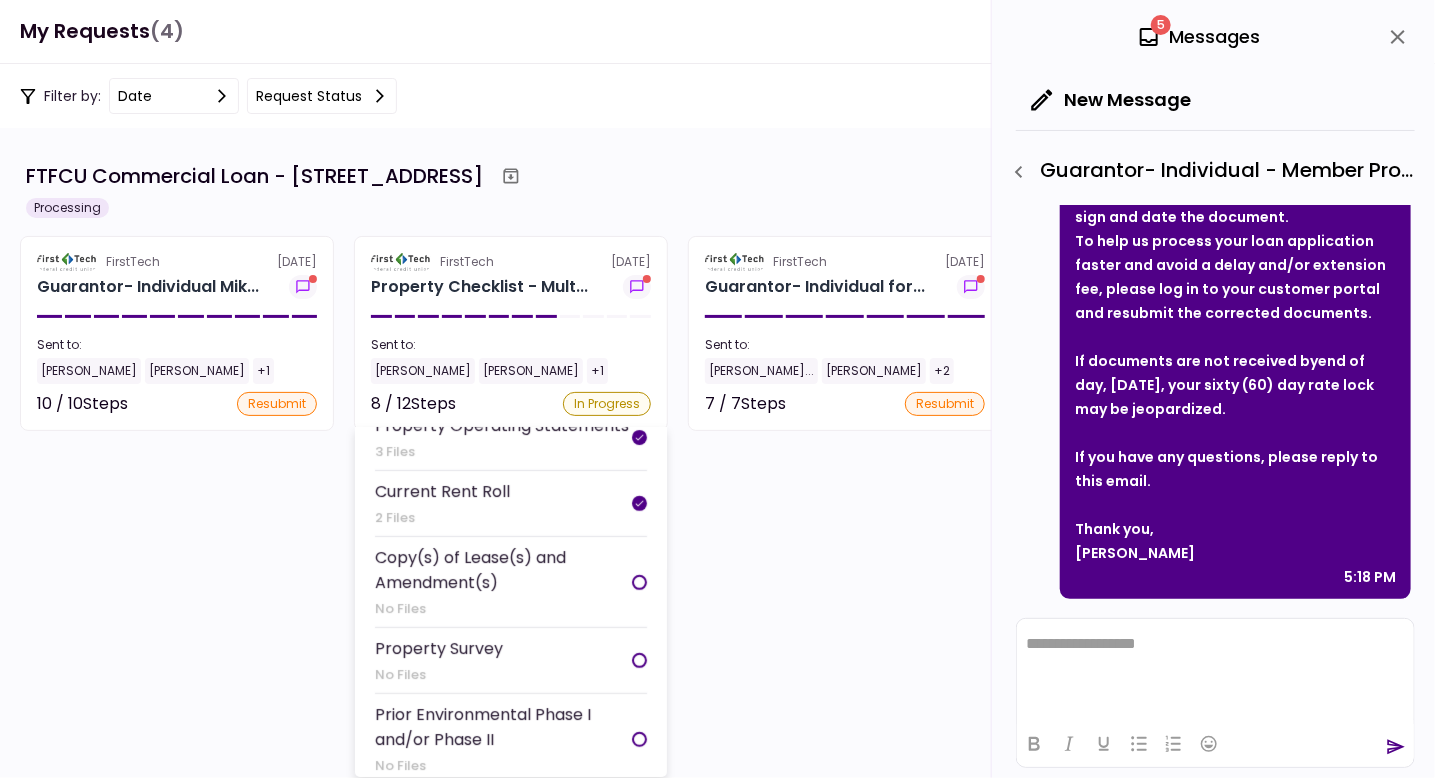 scroll, scrollTop: 372, scrollLeft: 0, axis: vertical 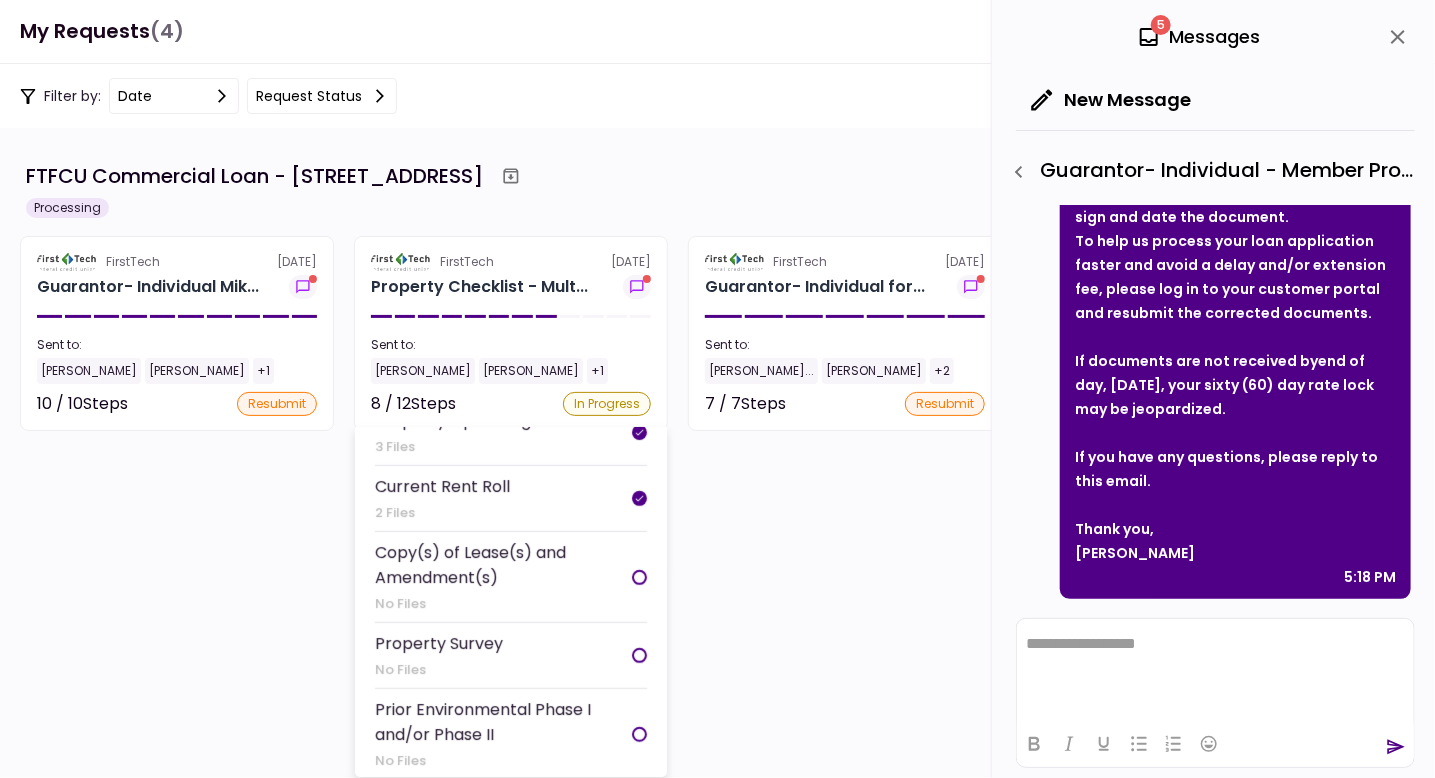 click on "Copy(s) of Lease(s) and Amendment(s)" at bounding box center (503, 565) 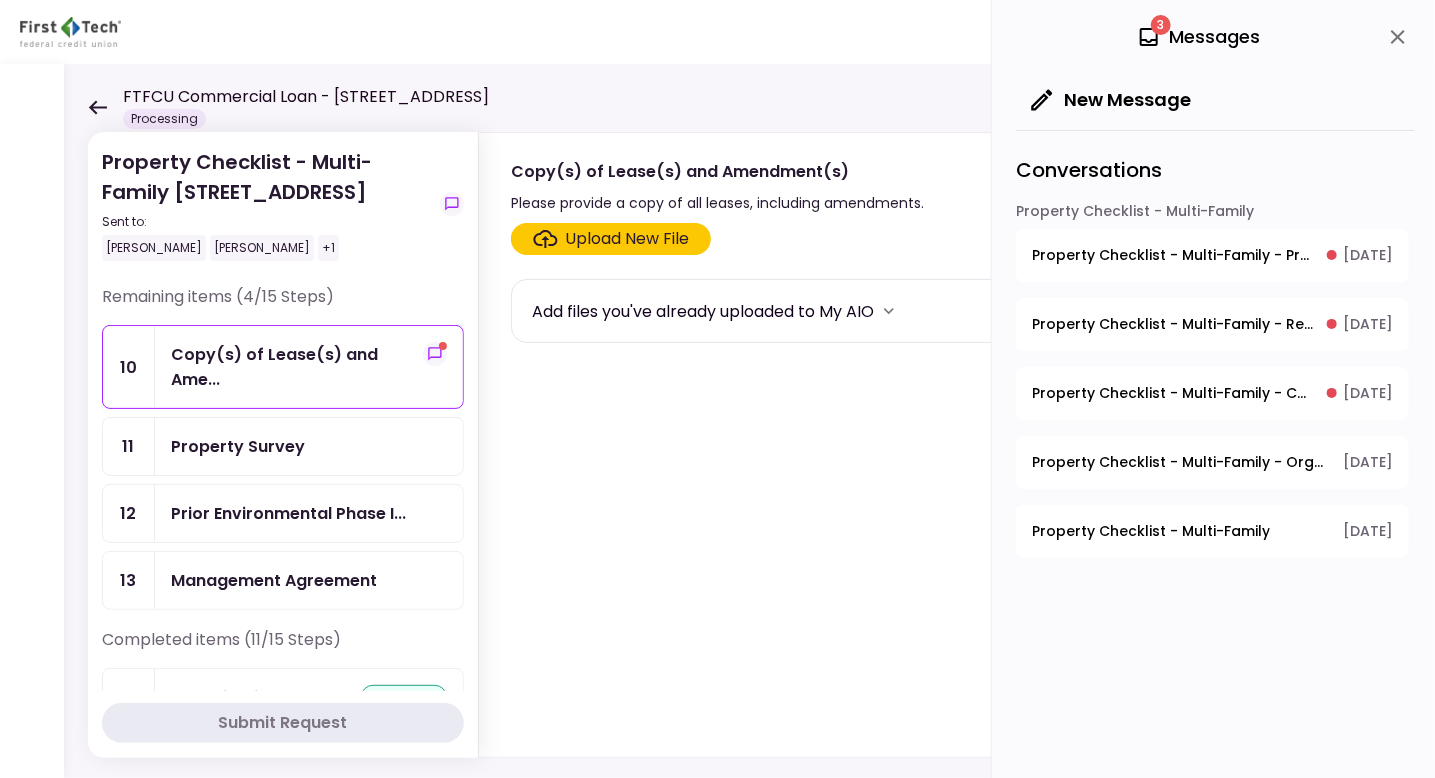 click on "Upload New File" at bounding box center [628, 239] 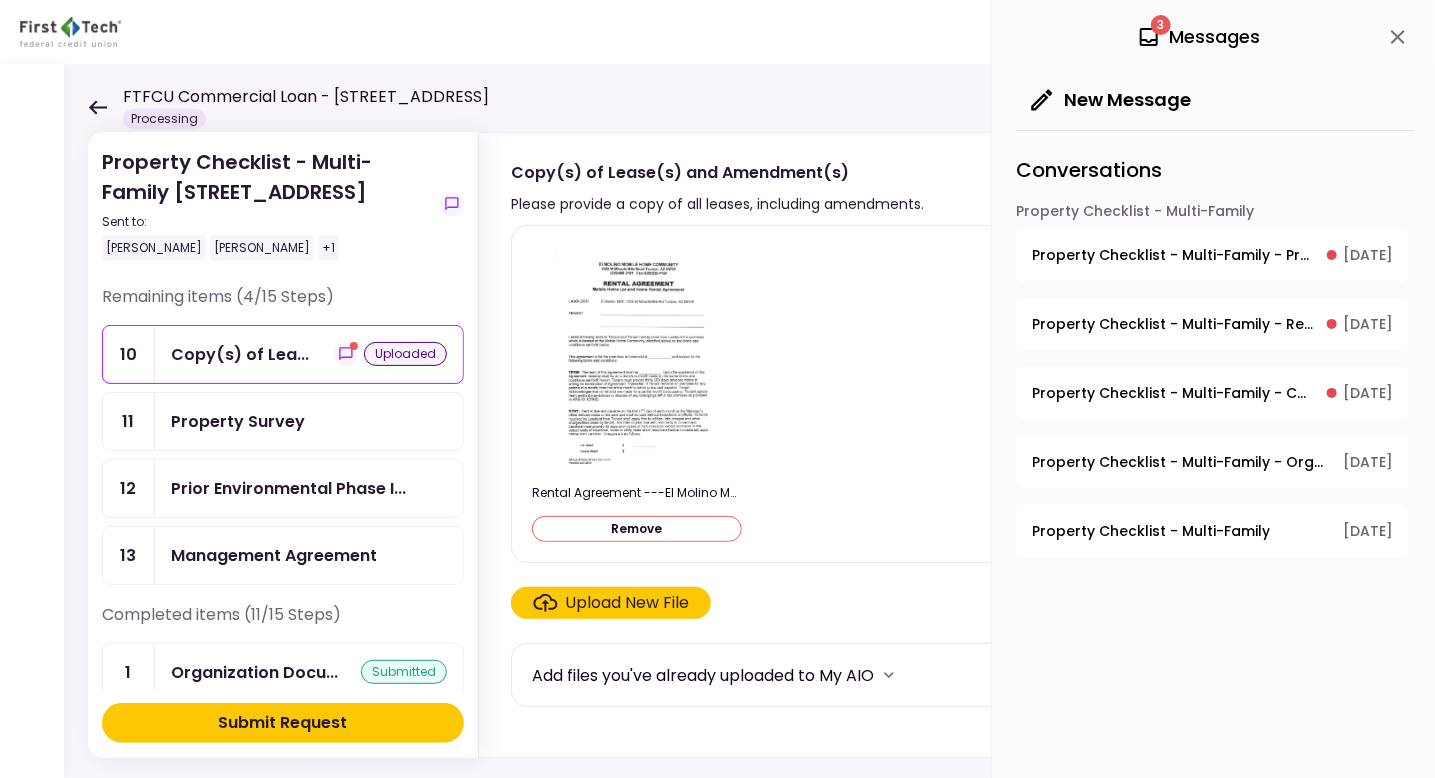 click on "Submit Request" at bounding box center (283, 723) 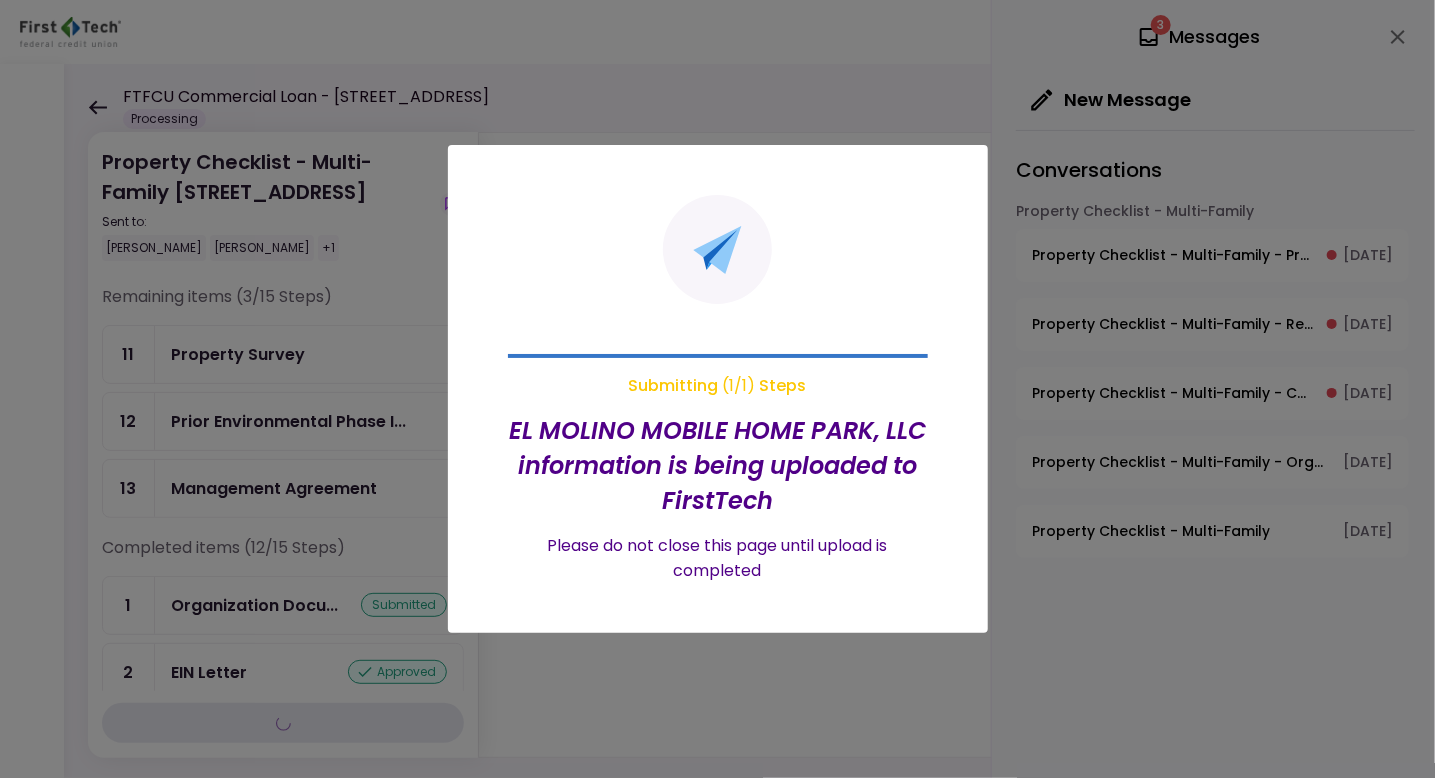 click at bounding box center [717, 389] 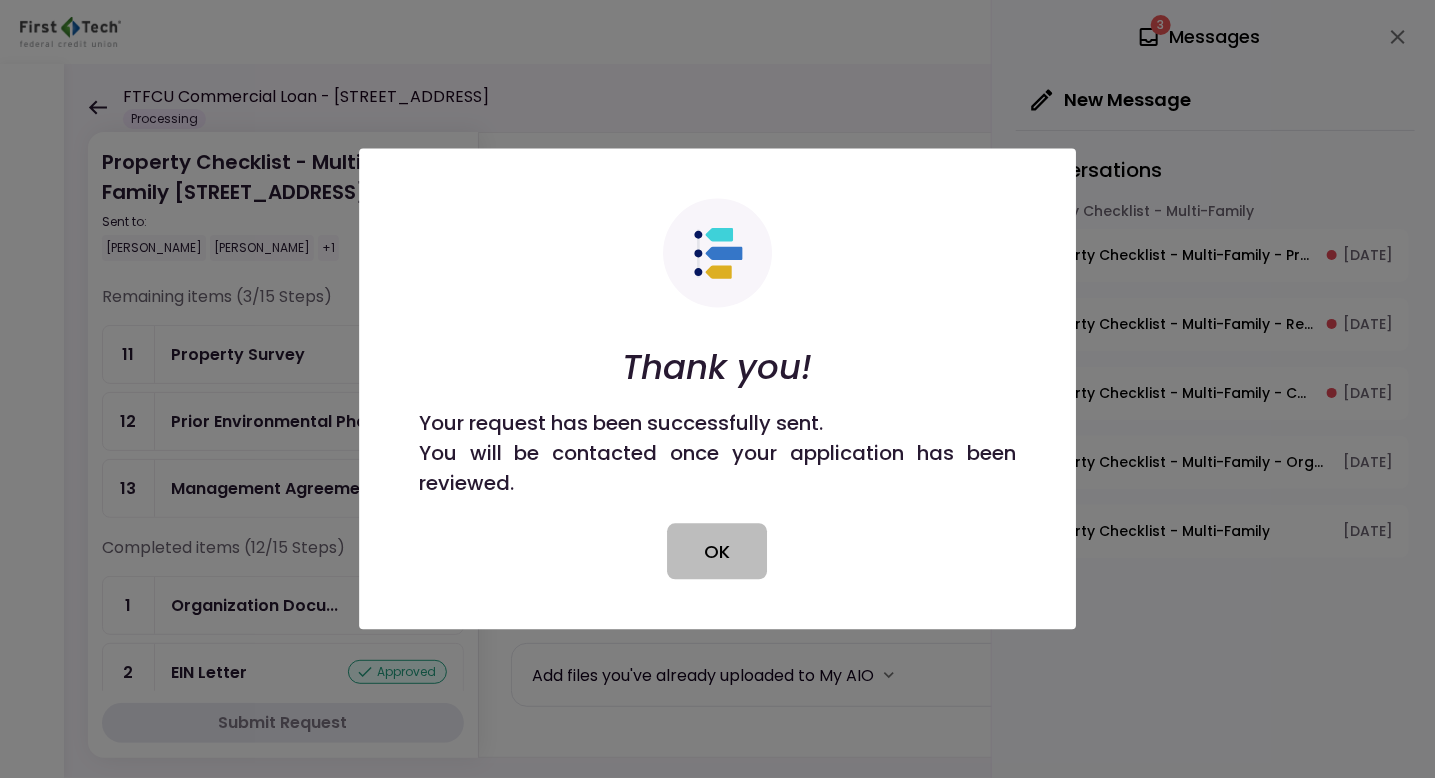 drag, startPoint x: 734, startPoint y: 538, endPoint x: 725, endPoint y: 560, distance: 23.769728 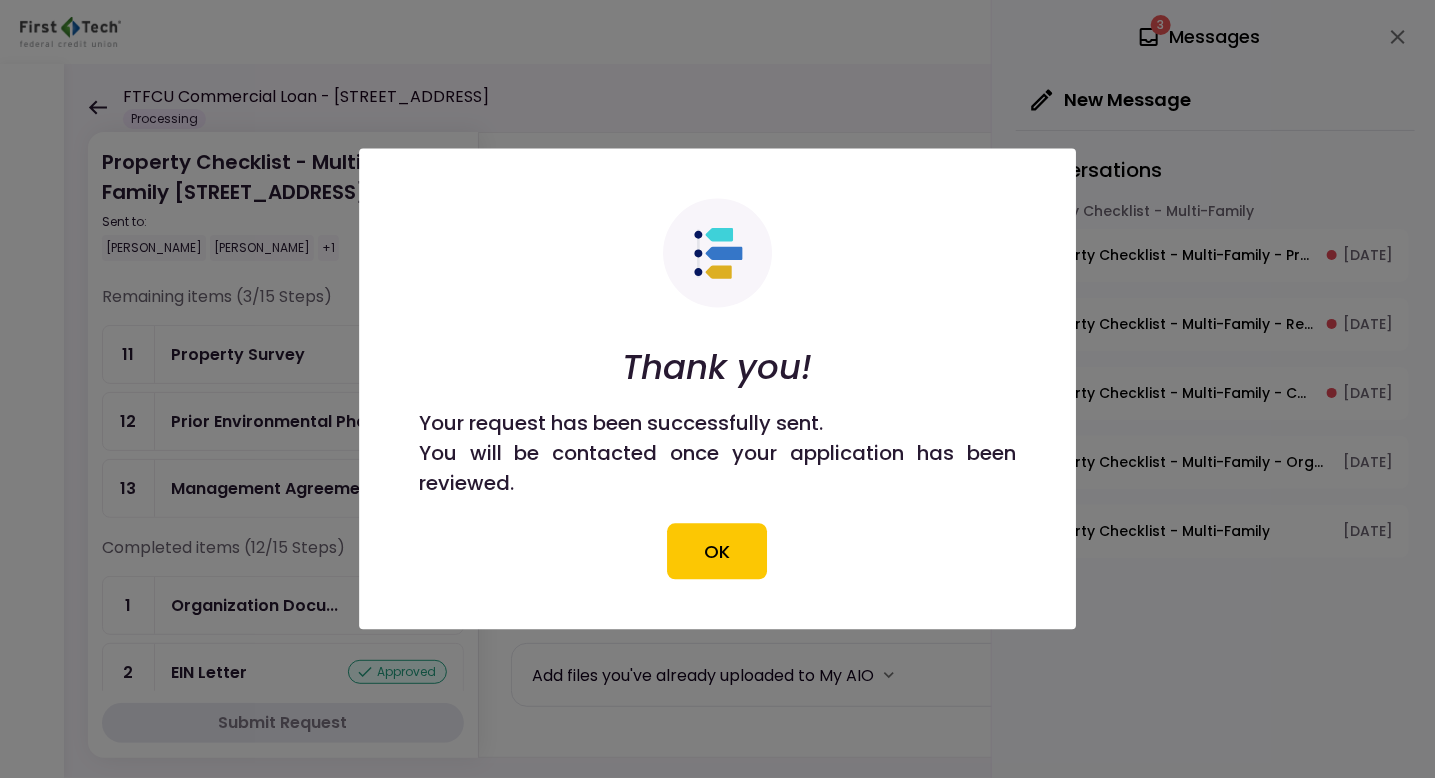 click on "OK" at bounding box center (718, 552) 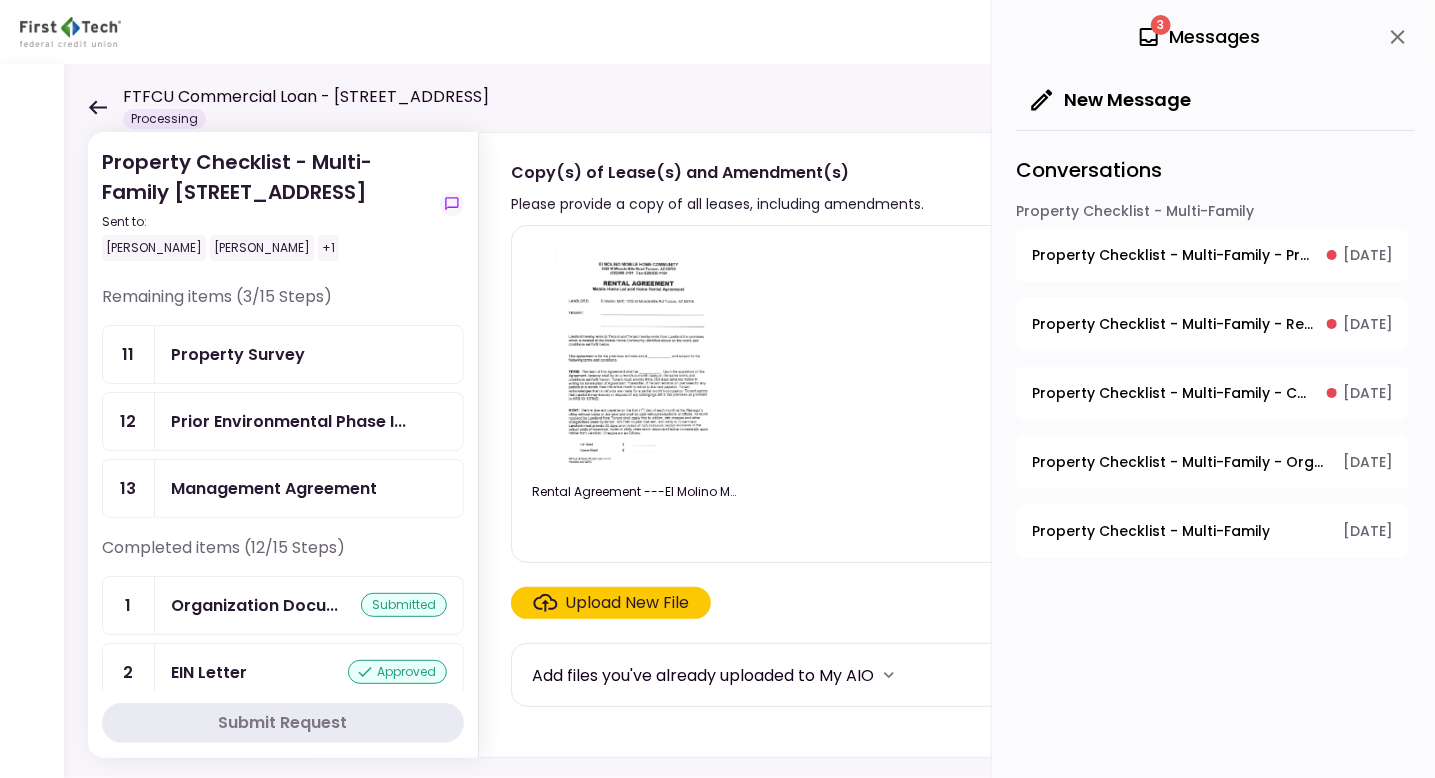 click on "Upload New File" at bounding box center (628, 603) 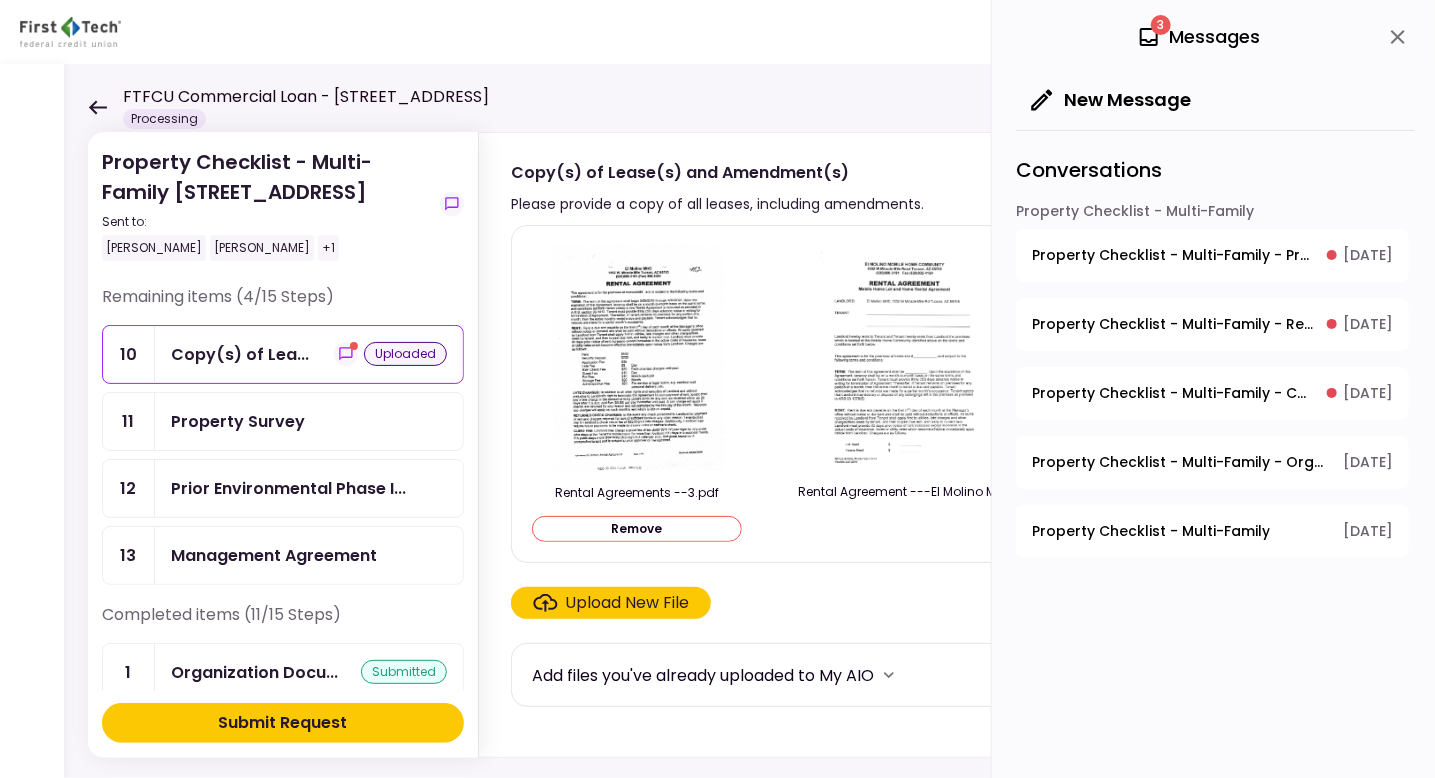 click on "Submit Request" at bounding box center (283, 723) 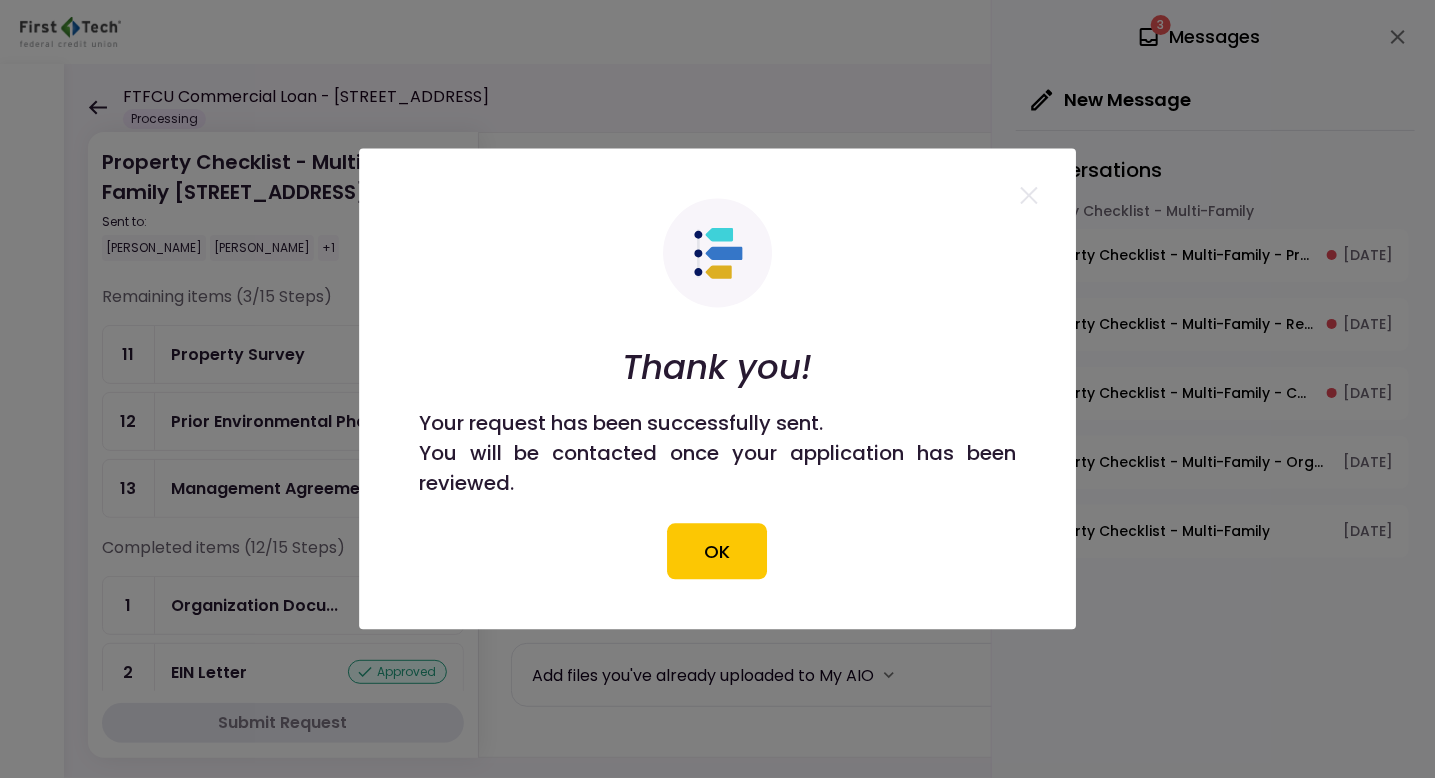 click on "OK" at bounding box center [718, 552] 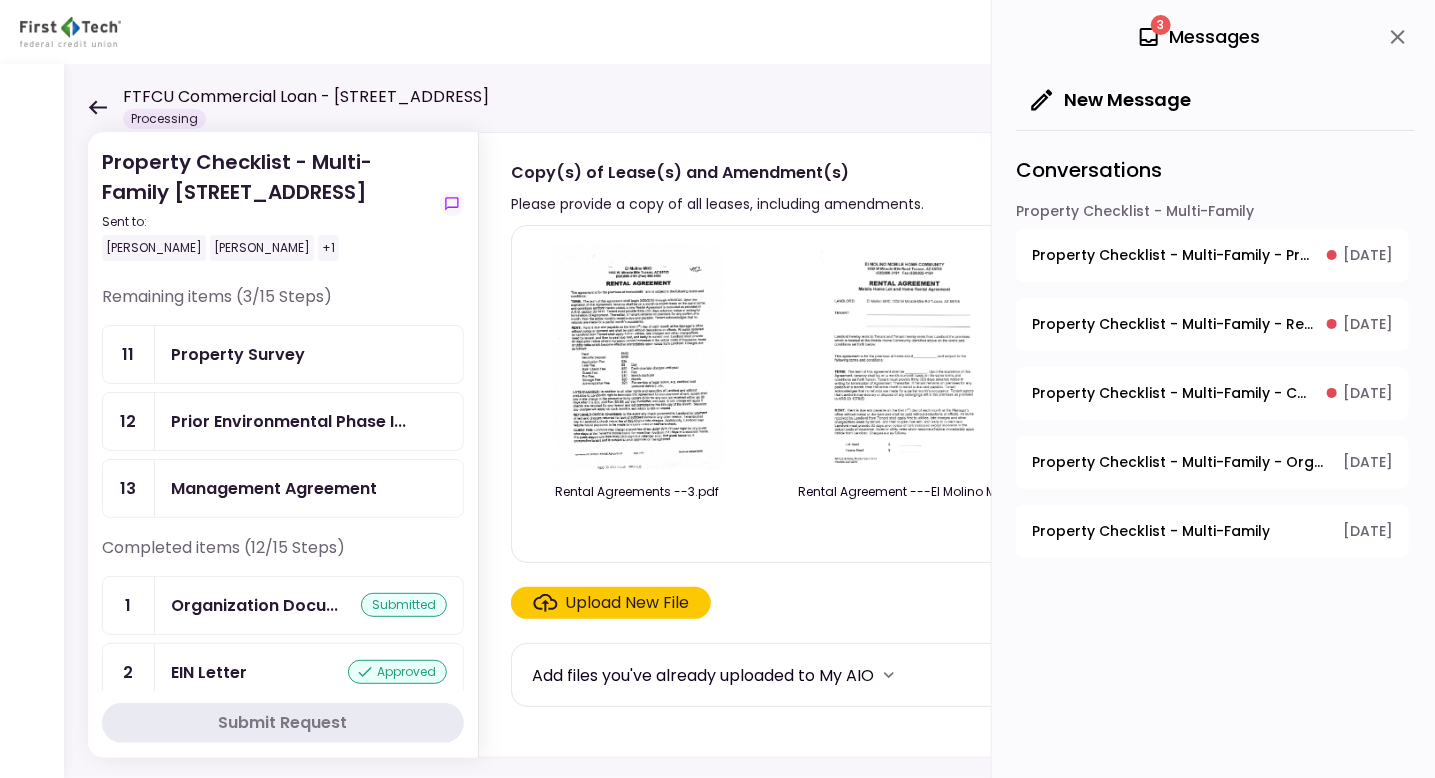 click on "FTFCU Commercial Loan - [STREET_ADDRESS] Processing" at bounding box center (288, 107) 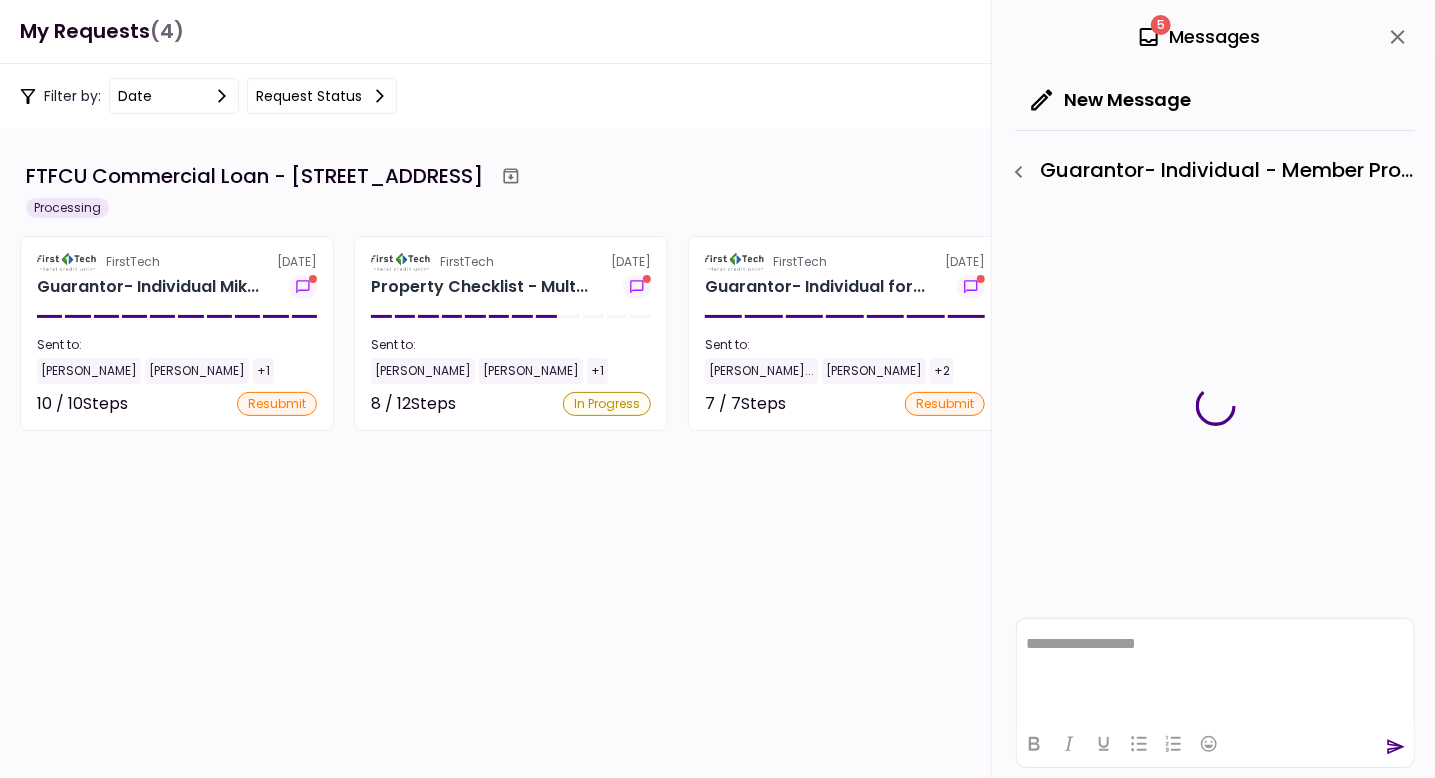 scroll, scrollTop: 0, scrollLeft: 0, axis: both 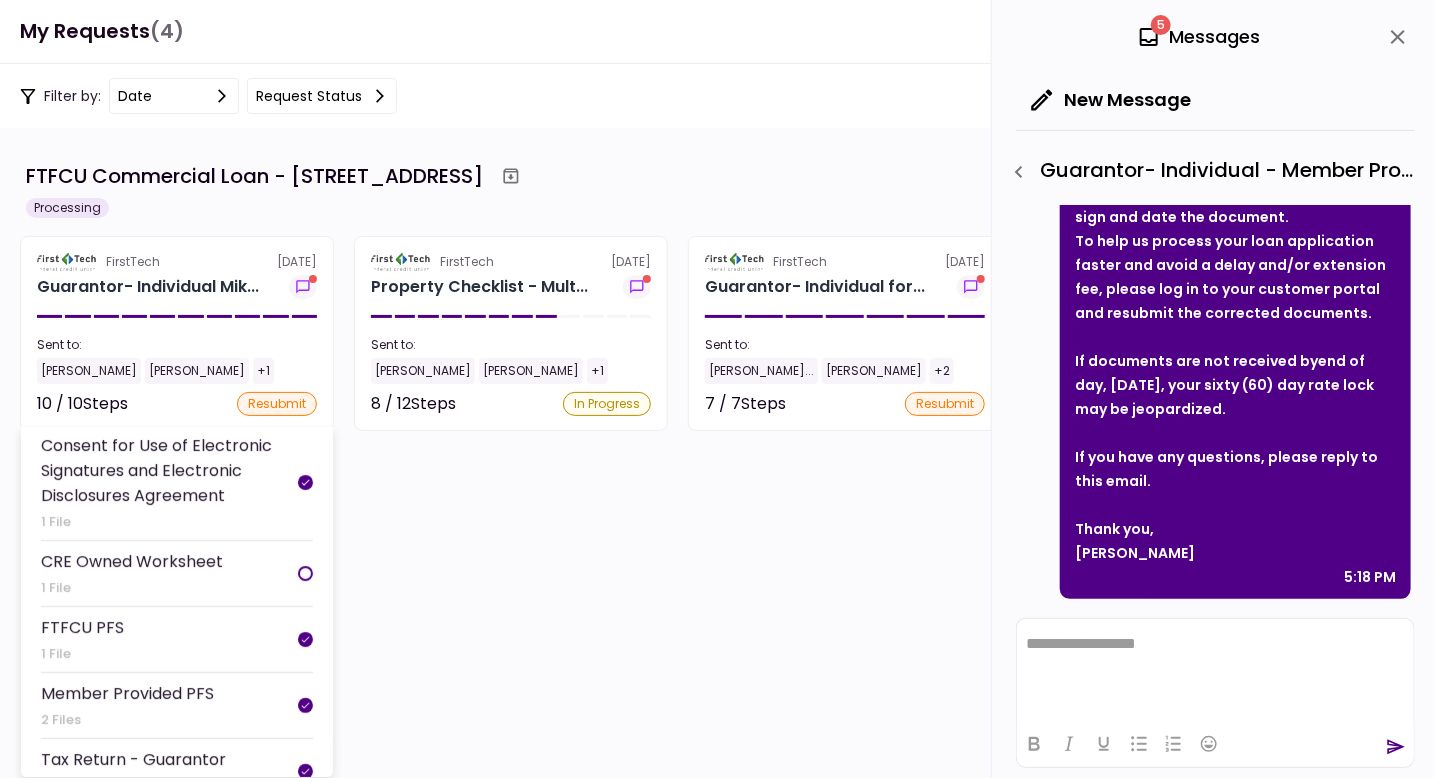 click at bounding box center (305, 573) 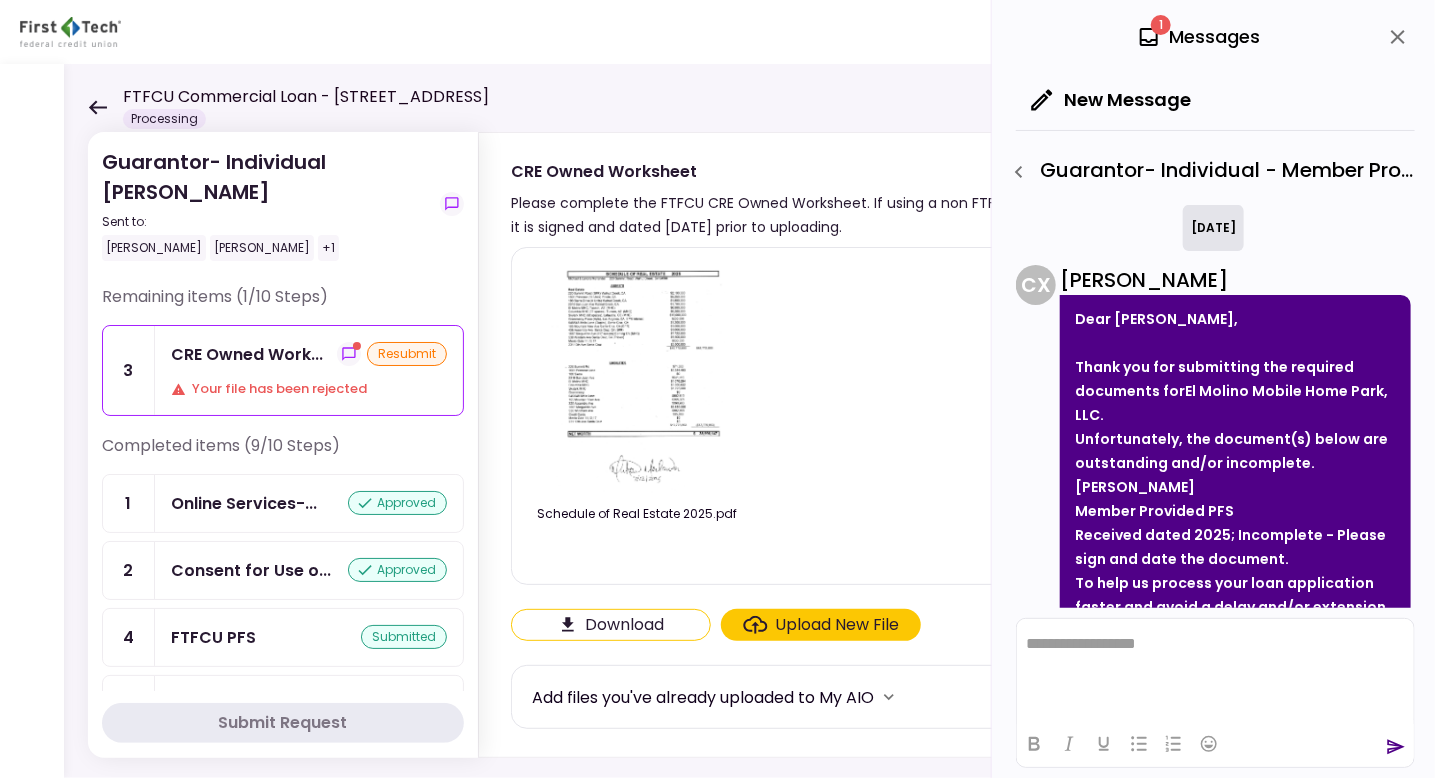 scroll, scrollTop: 0, scrollLeft: 0, axis: both 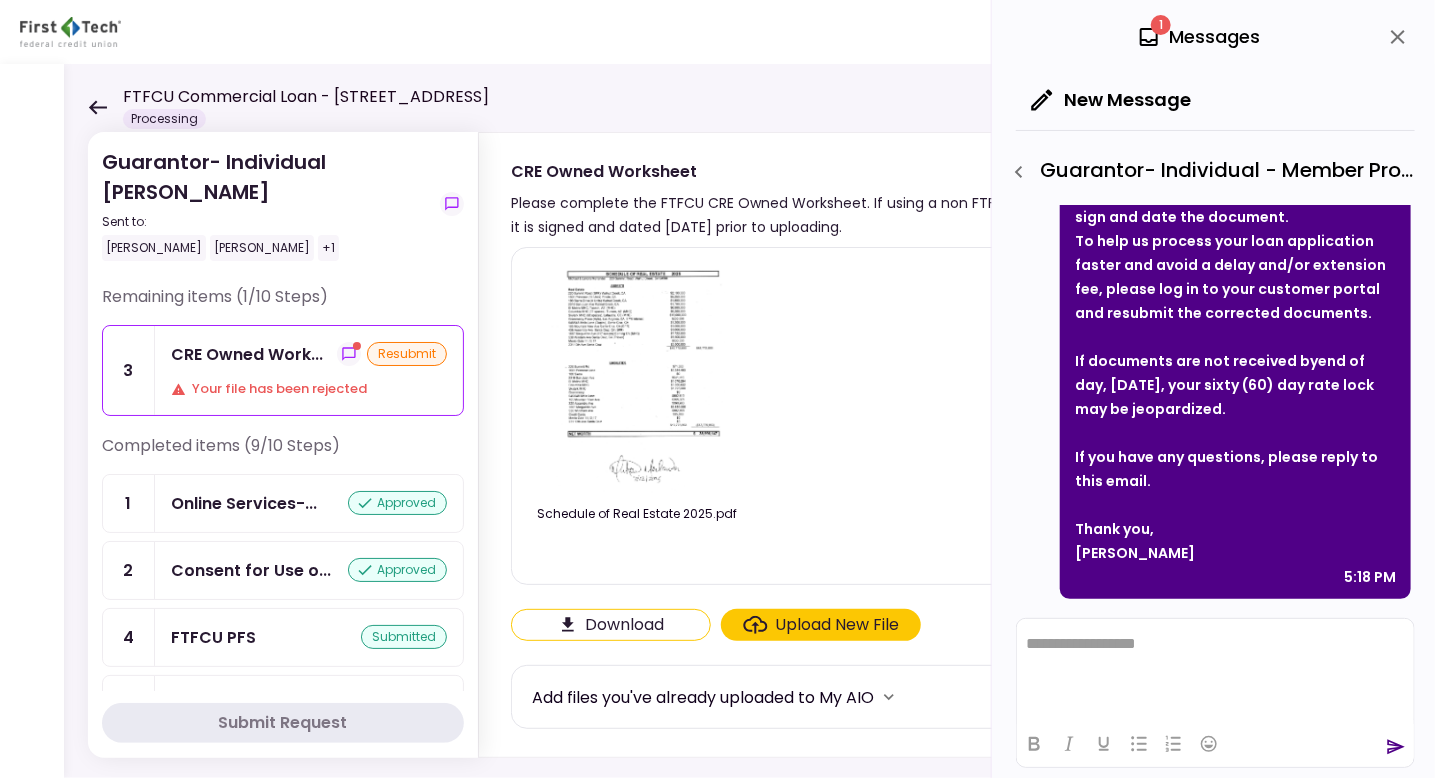 click on "Download" at bounding box center (611, 625) 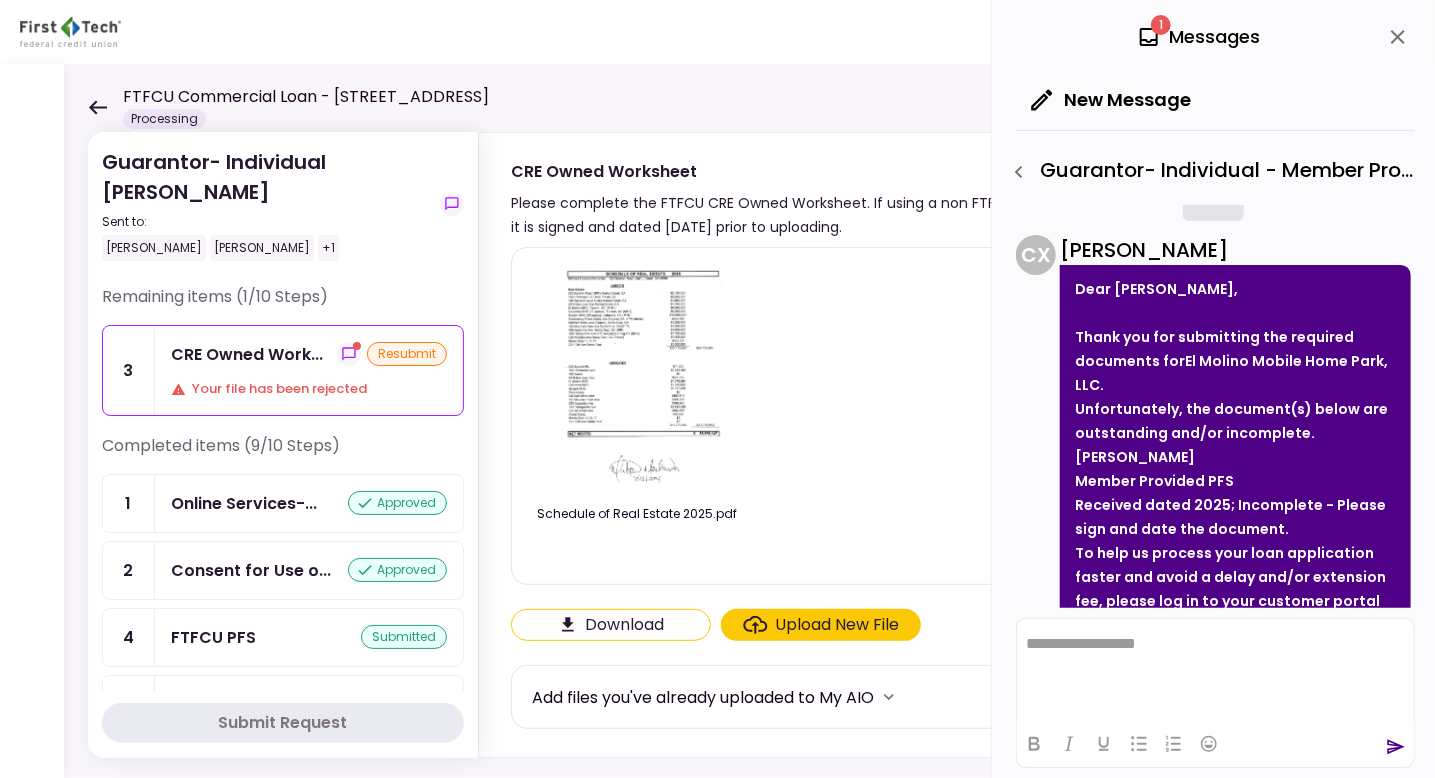 scroll, scrollTop: 32, scrollLeft: 0, axis: vertical 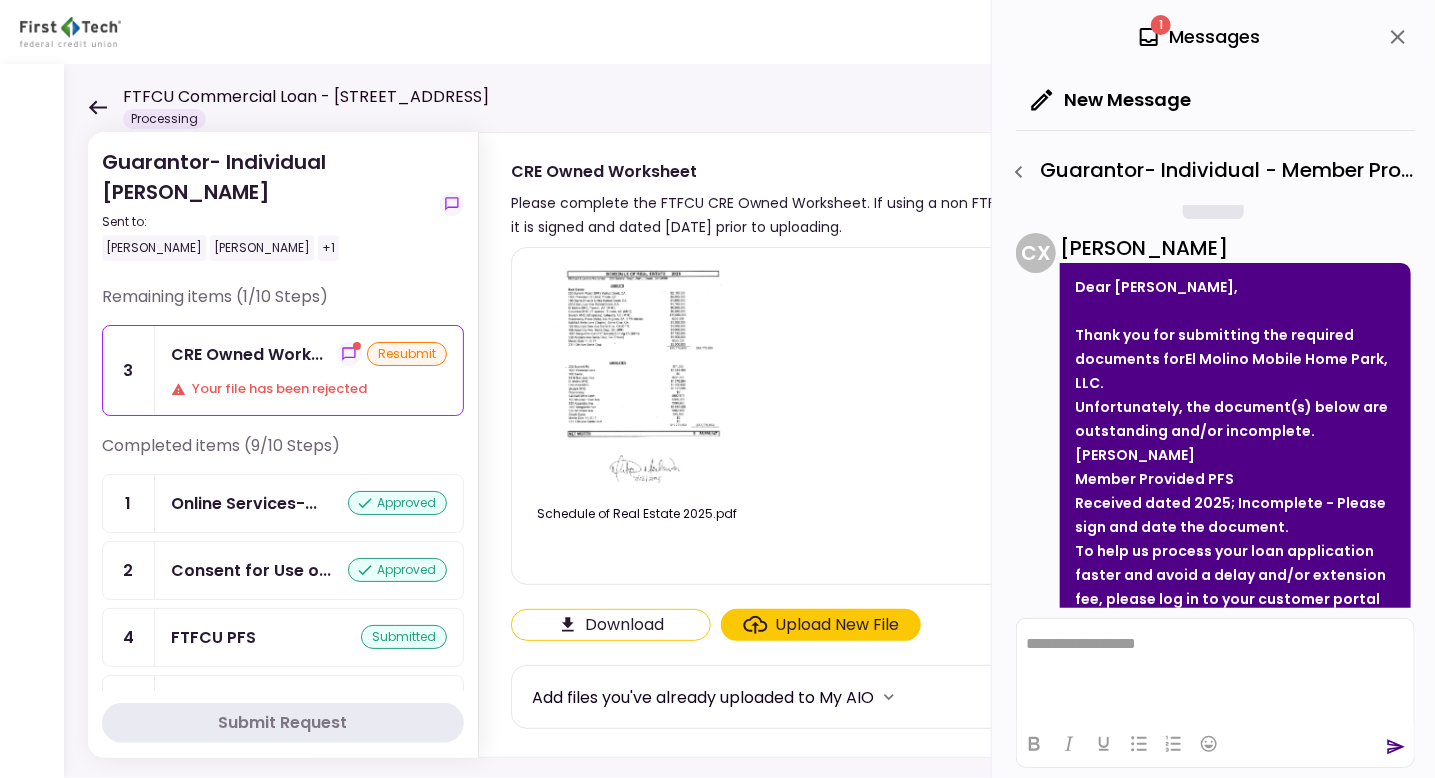 click on "Upload New File" at bounding box center (838, 625) 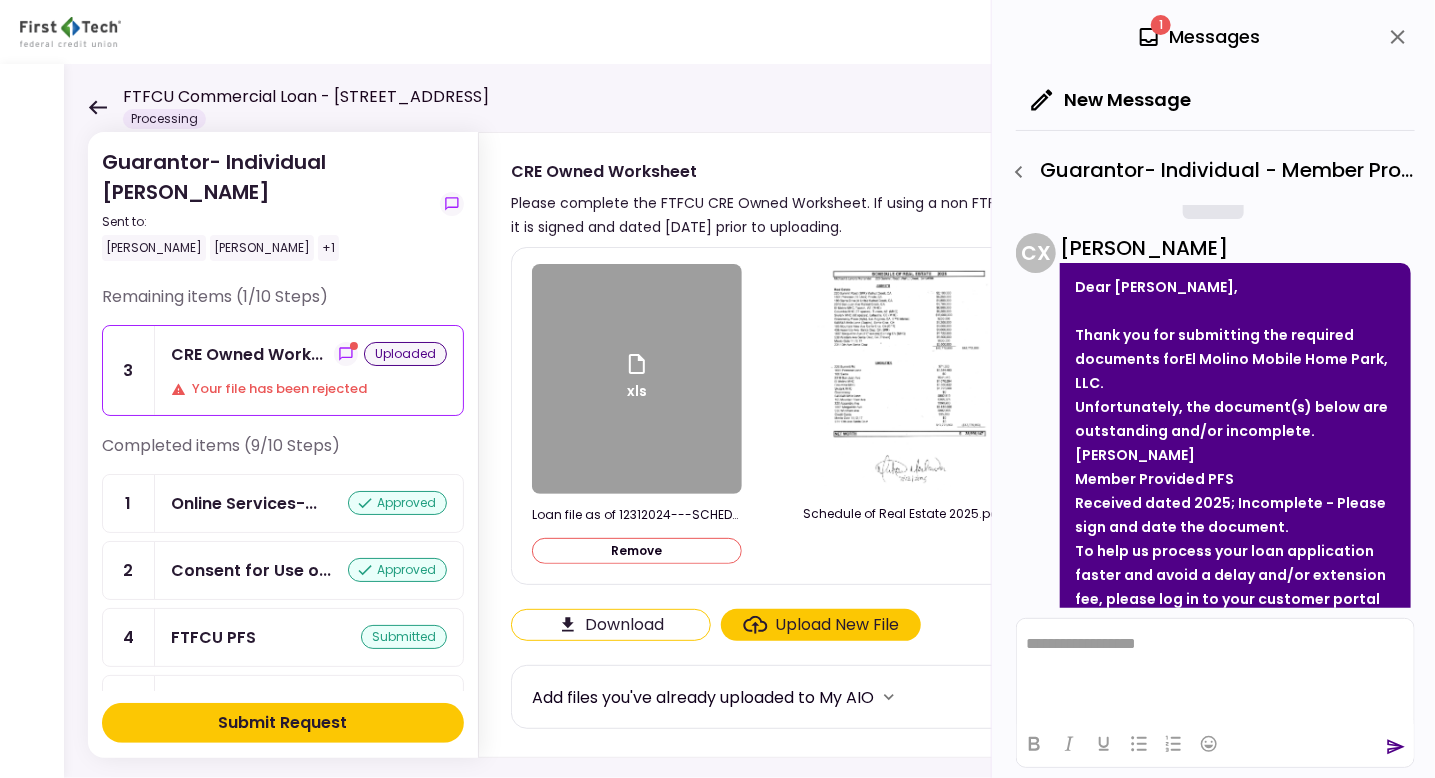 click on "Submit Request" at bounding box center (283, 723) 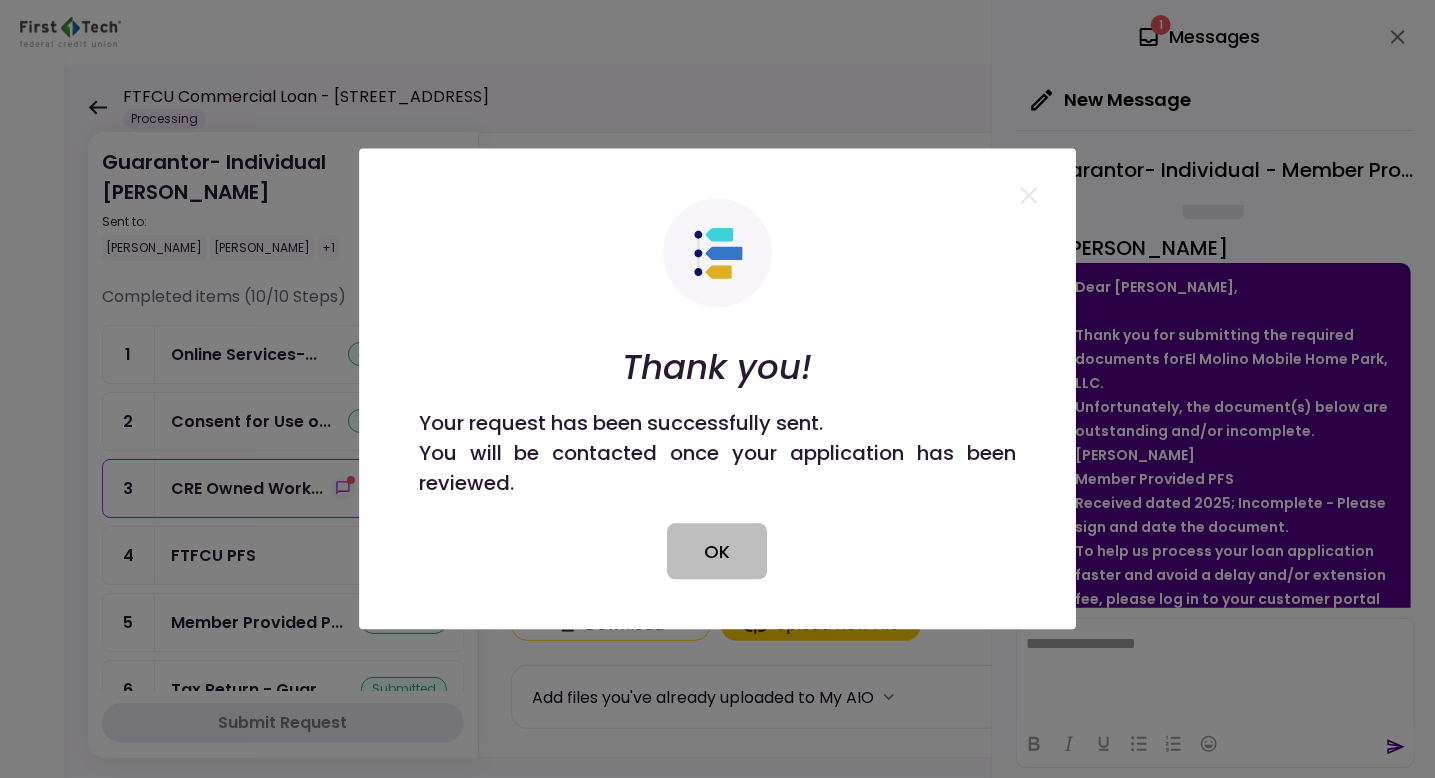 click on "OK" at bounding box center (718, 552) 